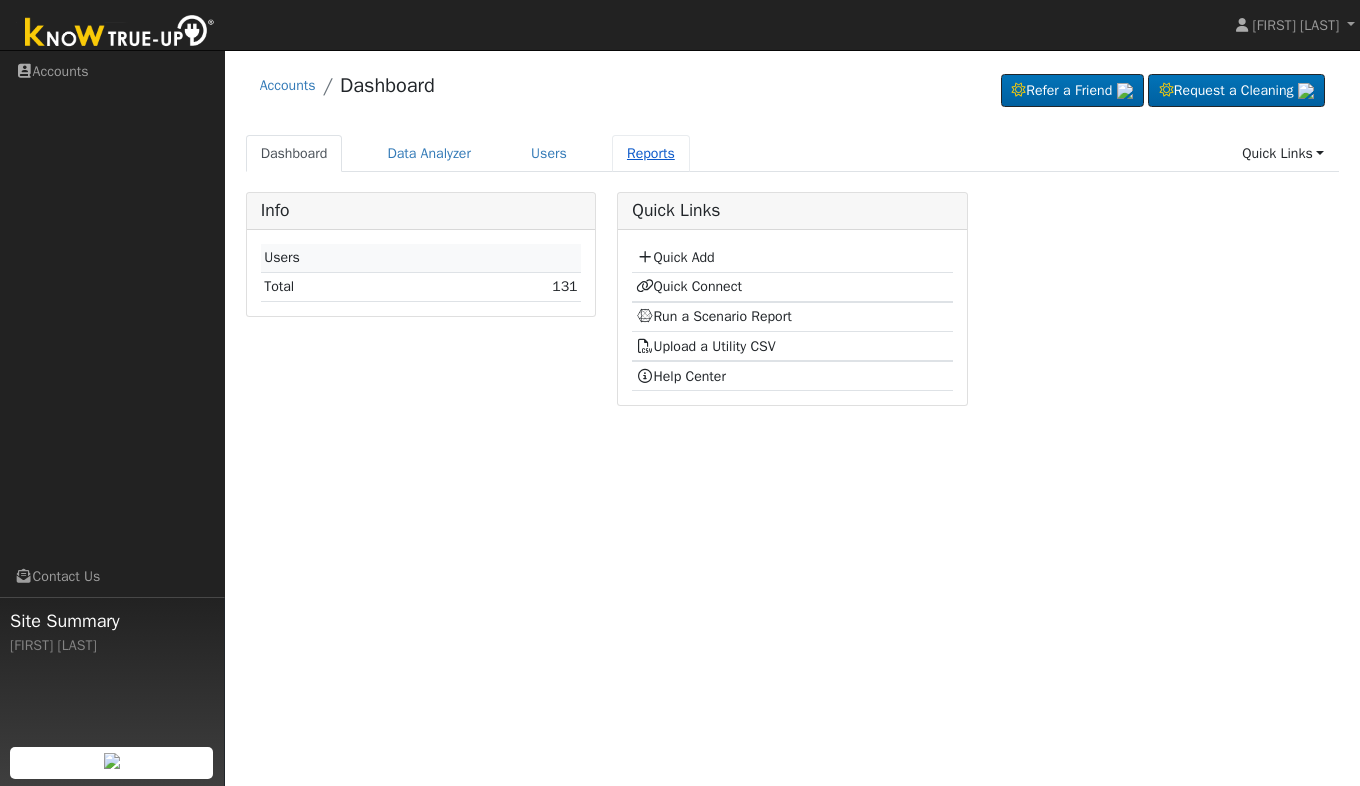 scroll, scrollTop: 0, scrollLeft: 0, axis: both 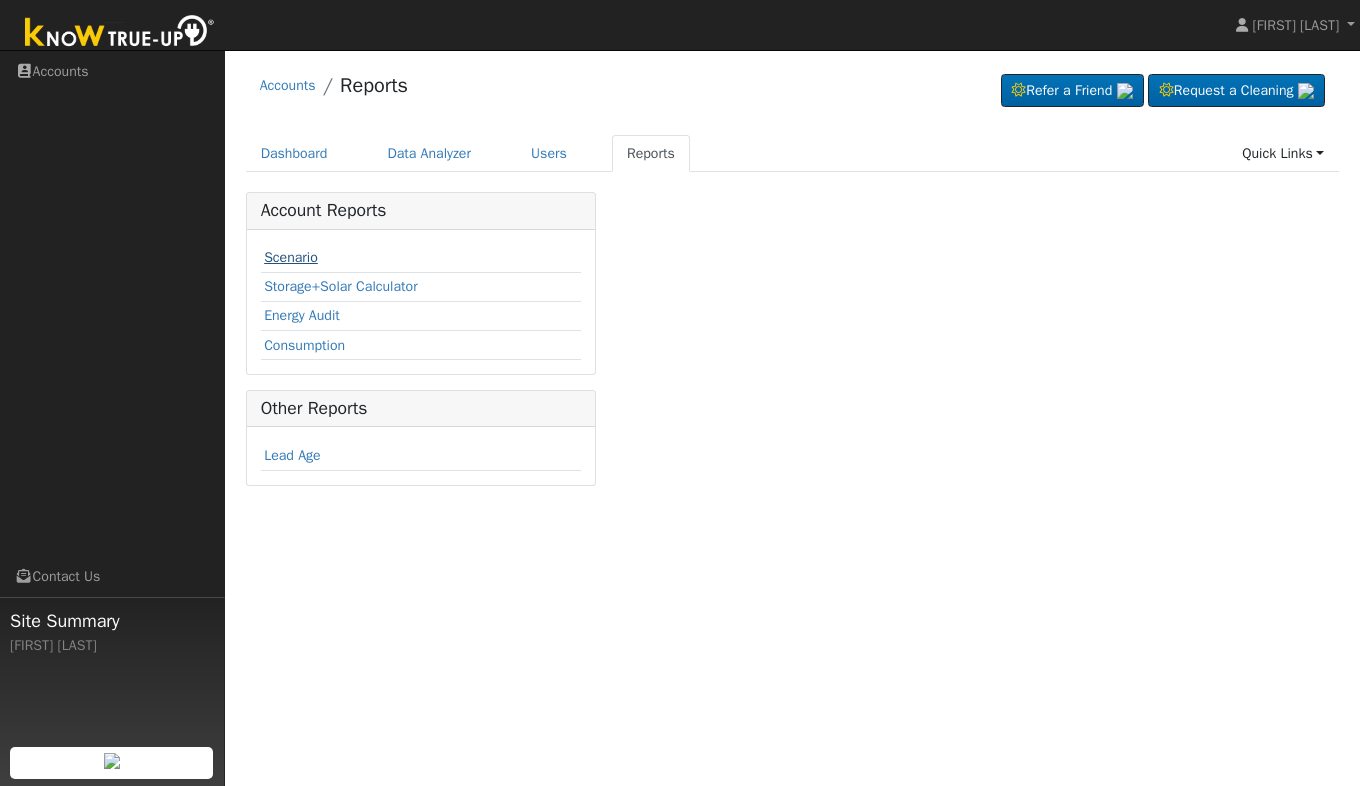 click on "Scenario" at bounding box center (291, 257) 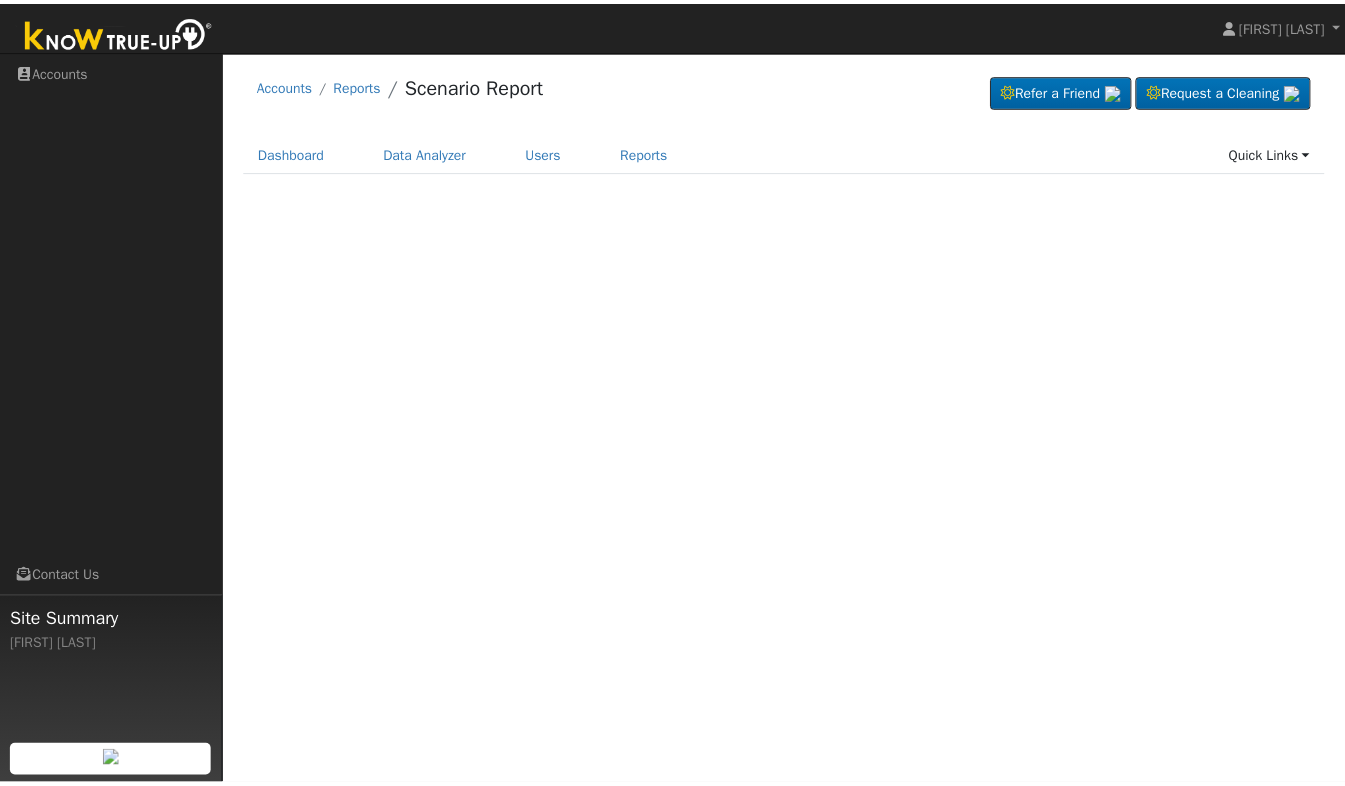 scroll, scrollTop: 0, scrollLeft: 0, axis: both 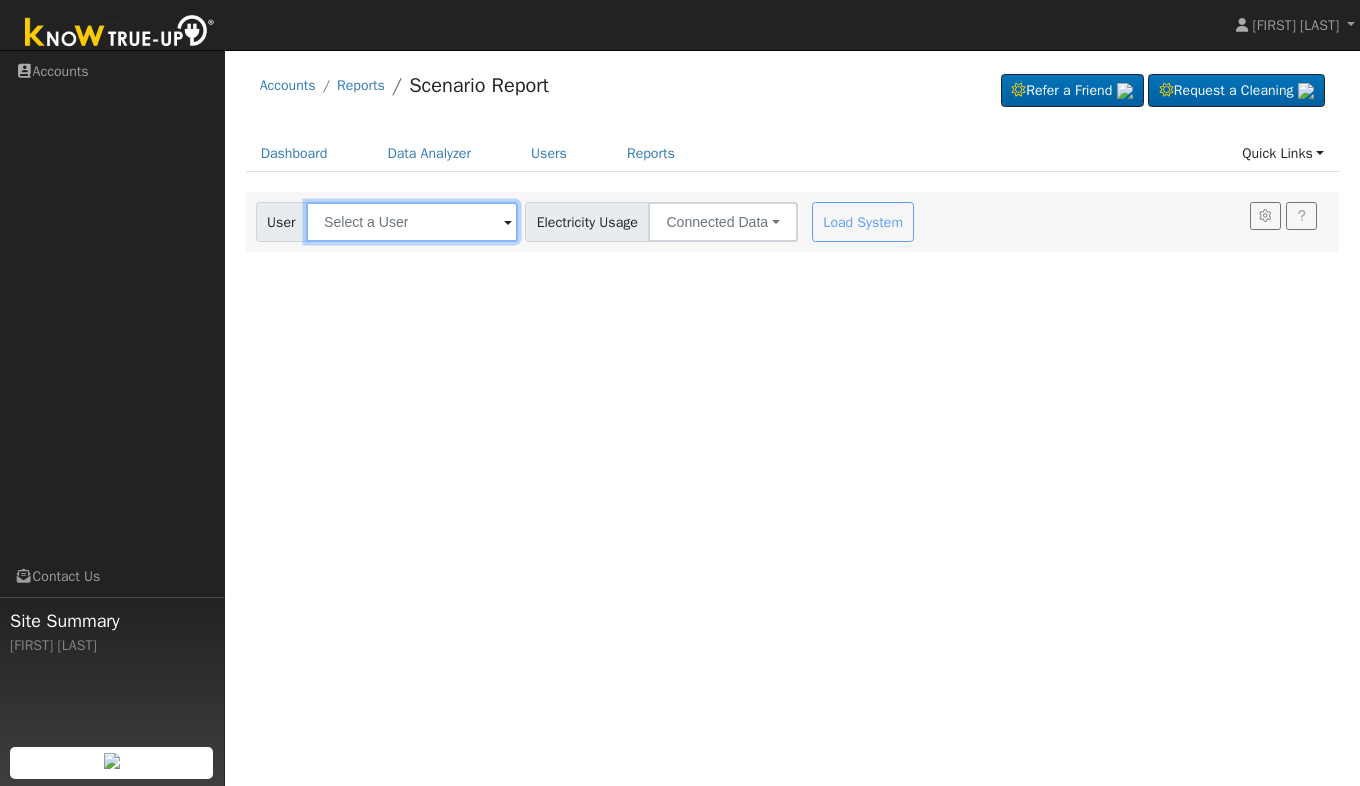 click at bounding box center [412, 222] 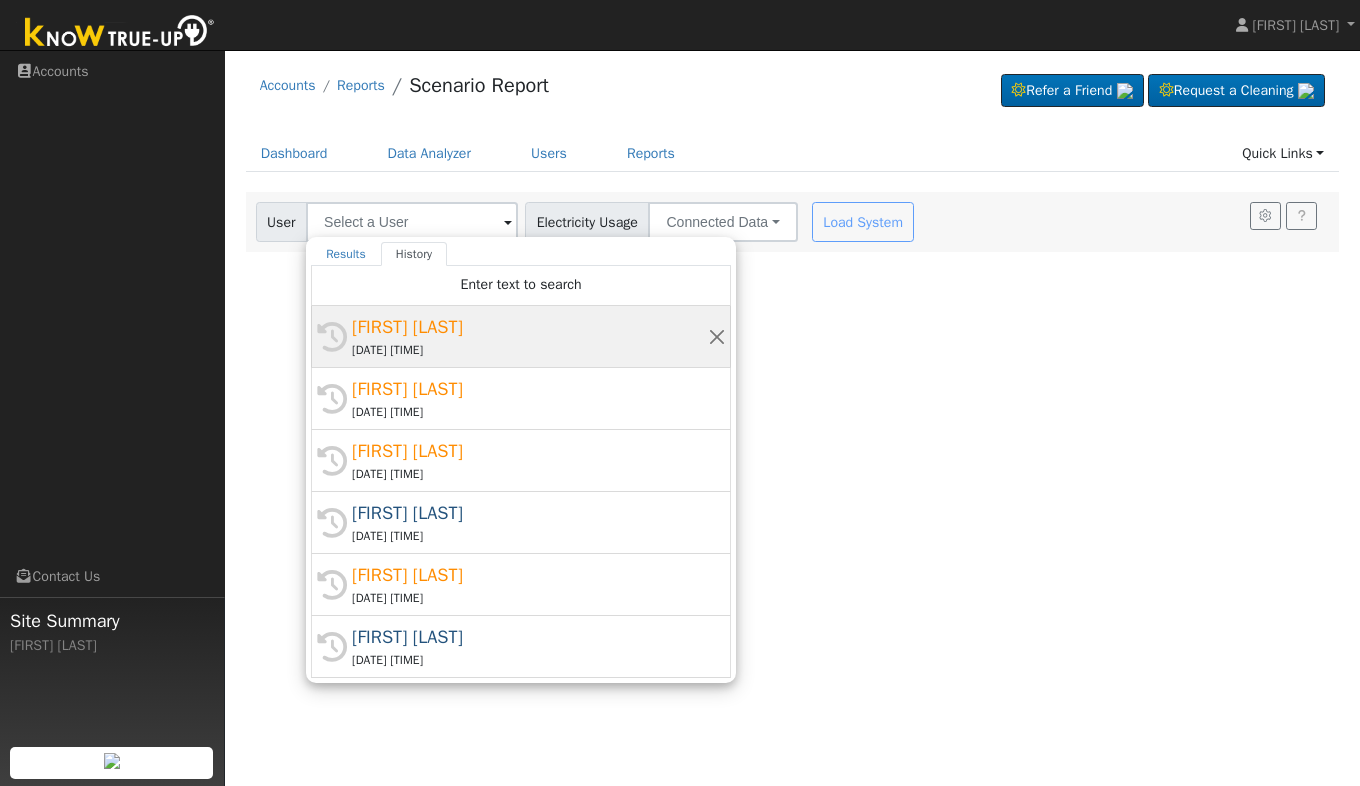 click on "william Yarbenet" at bounding box center (530, 327) 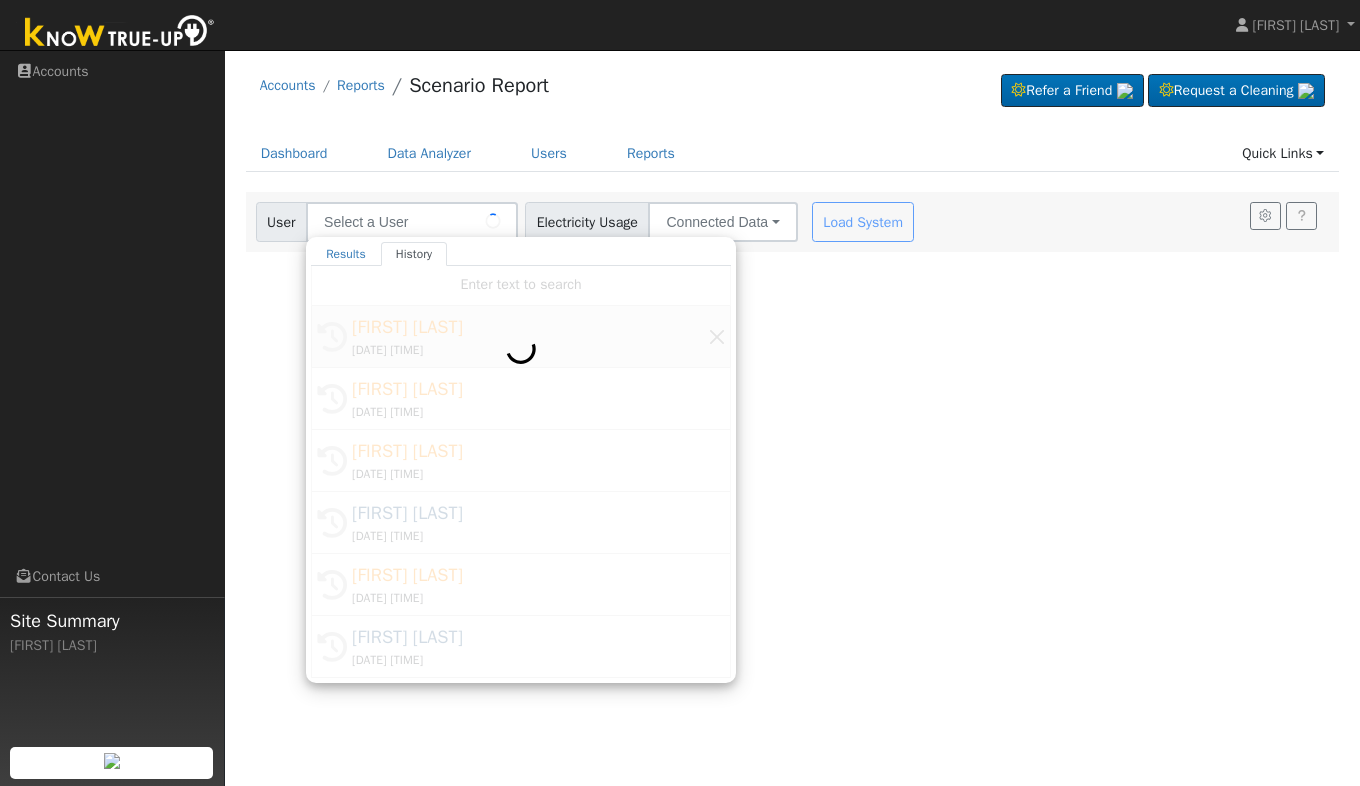 type on "william Yarbenet" 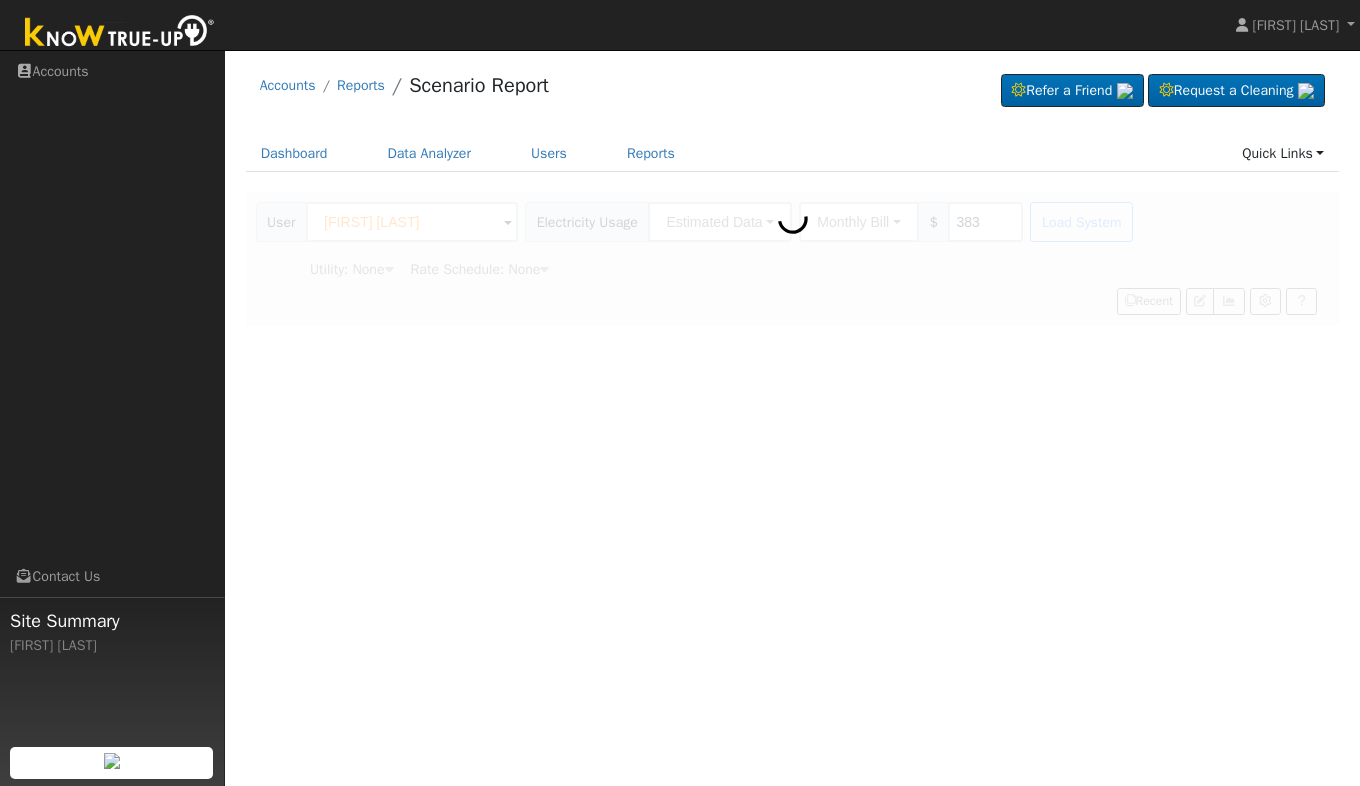 type on "Pacific Gas & Electric" 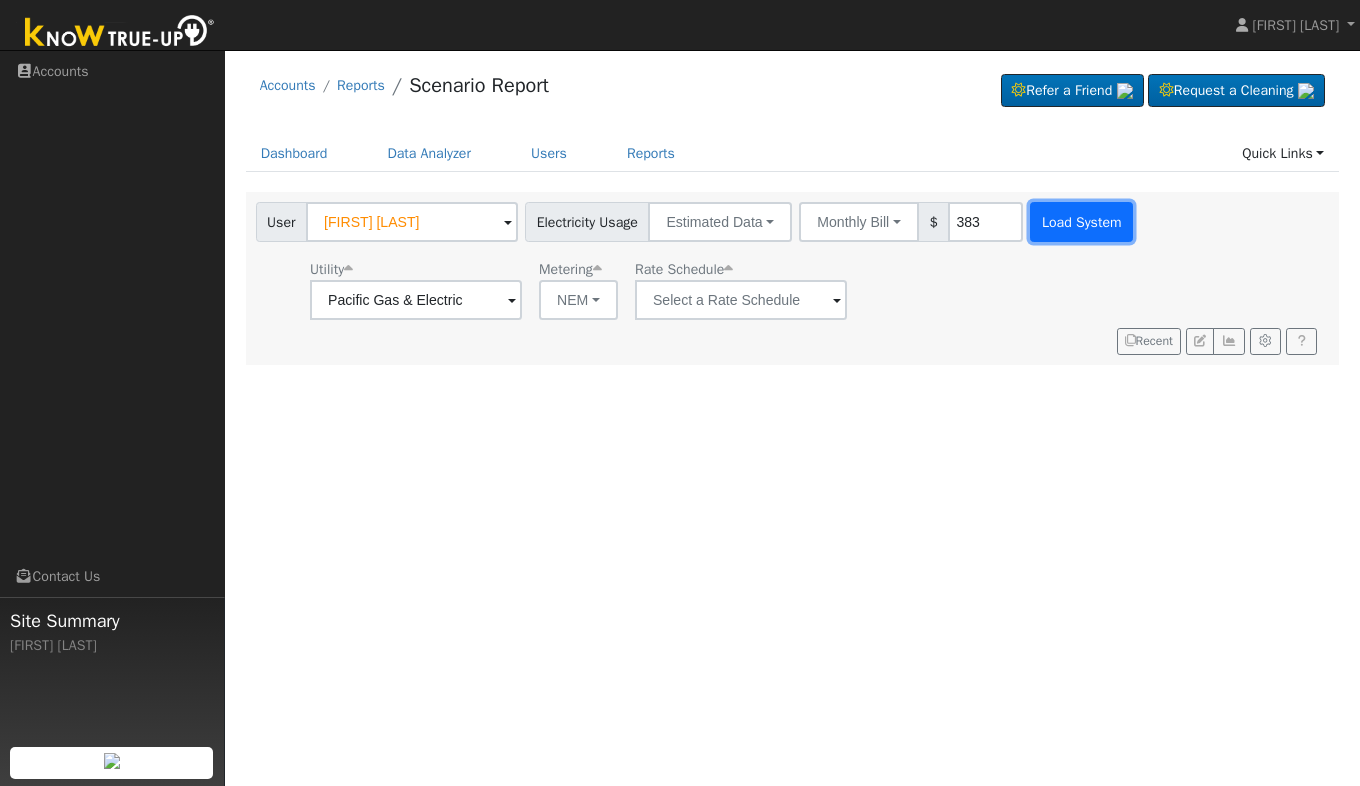 click on "Load System" at bounding box center (1081, 222) 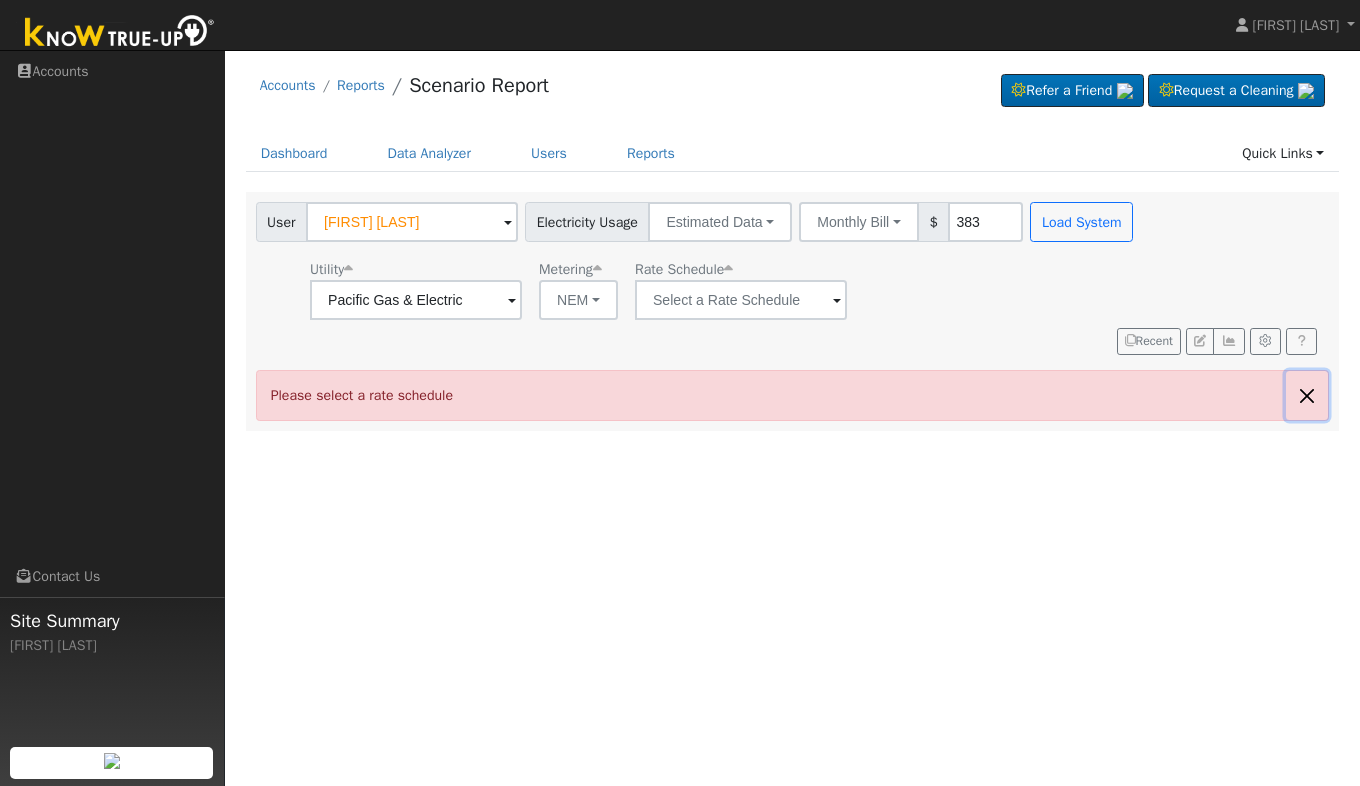 click at bounding box center [1307, 395] 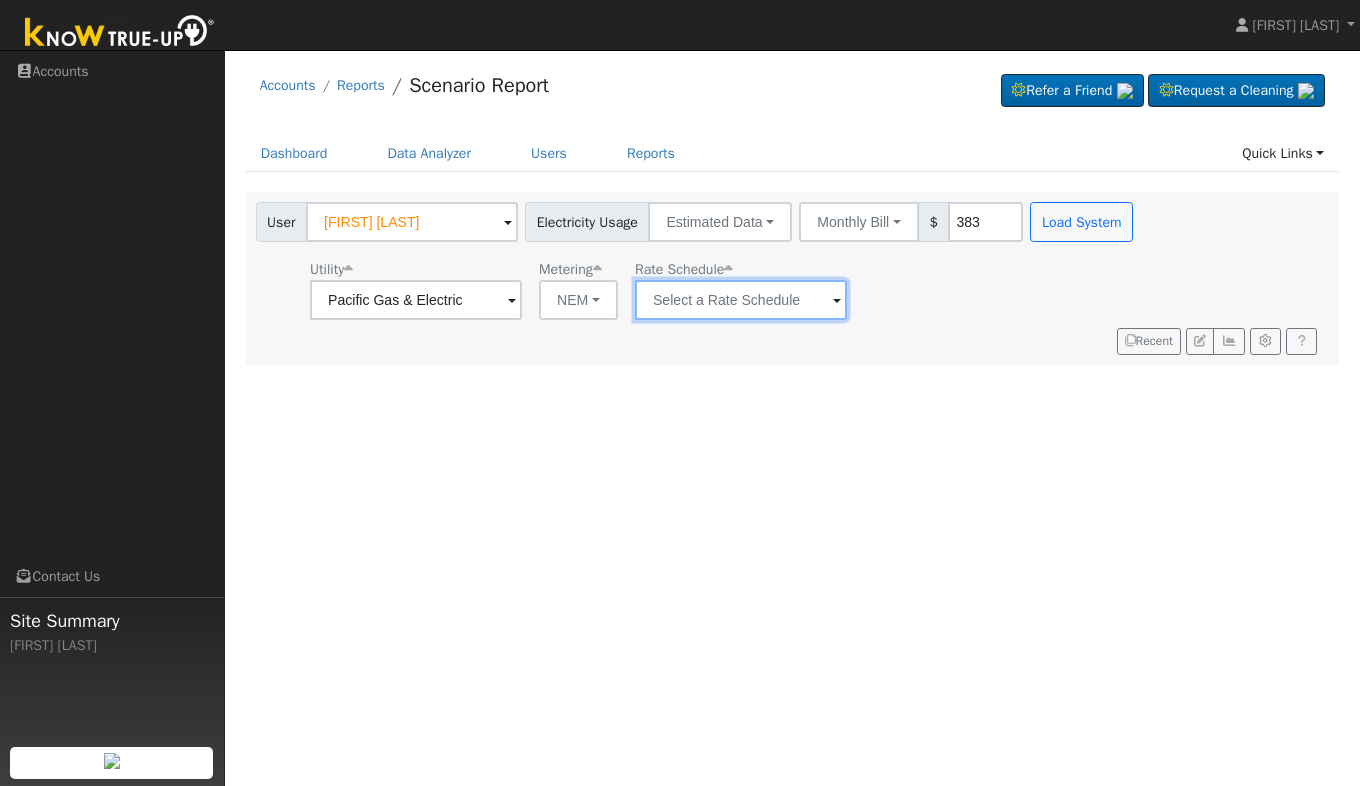 click at bounding box center [416, 300] 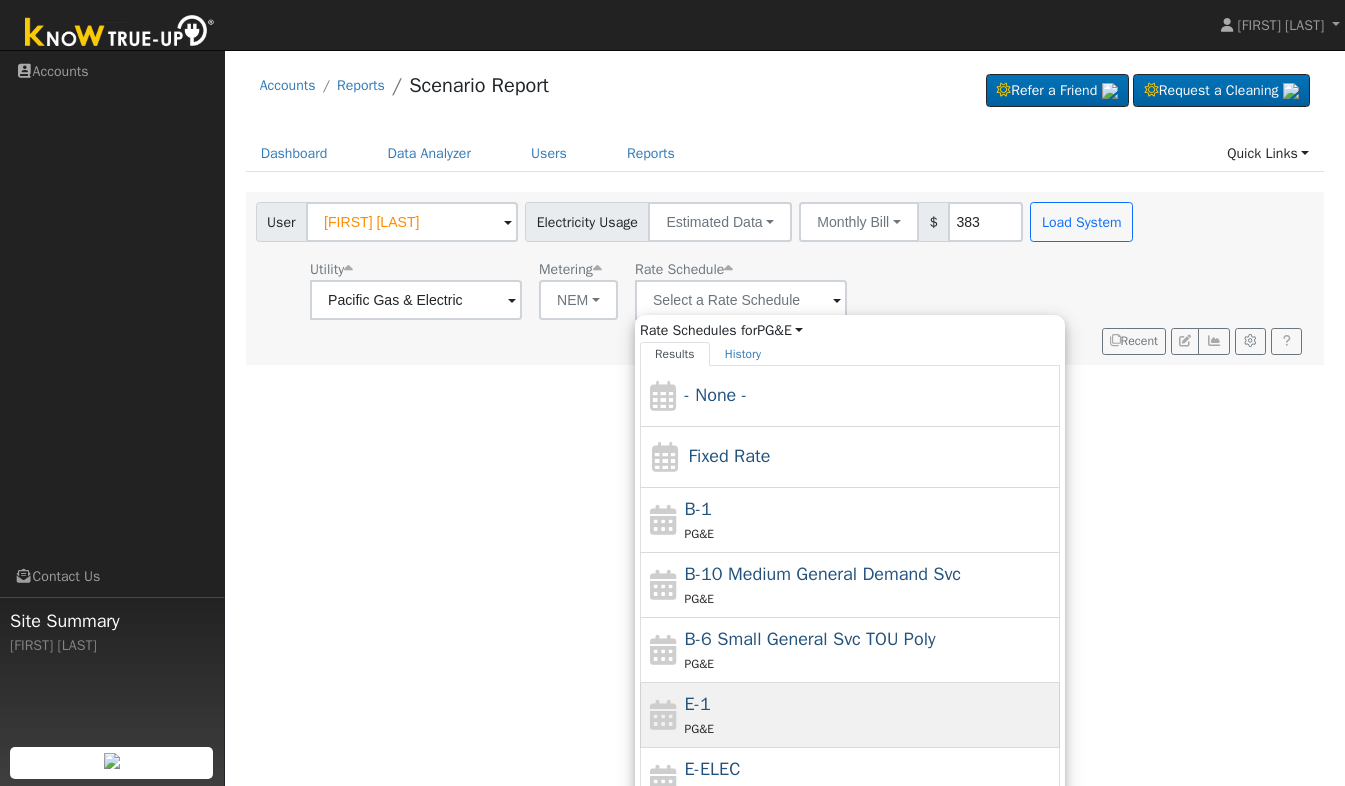 click on "PG&E" at bounding box center [870, 728] 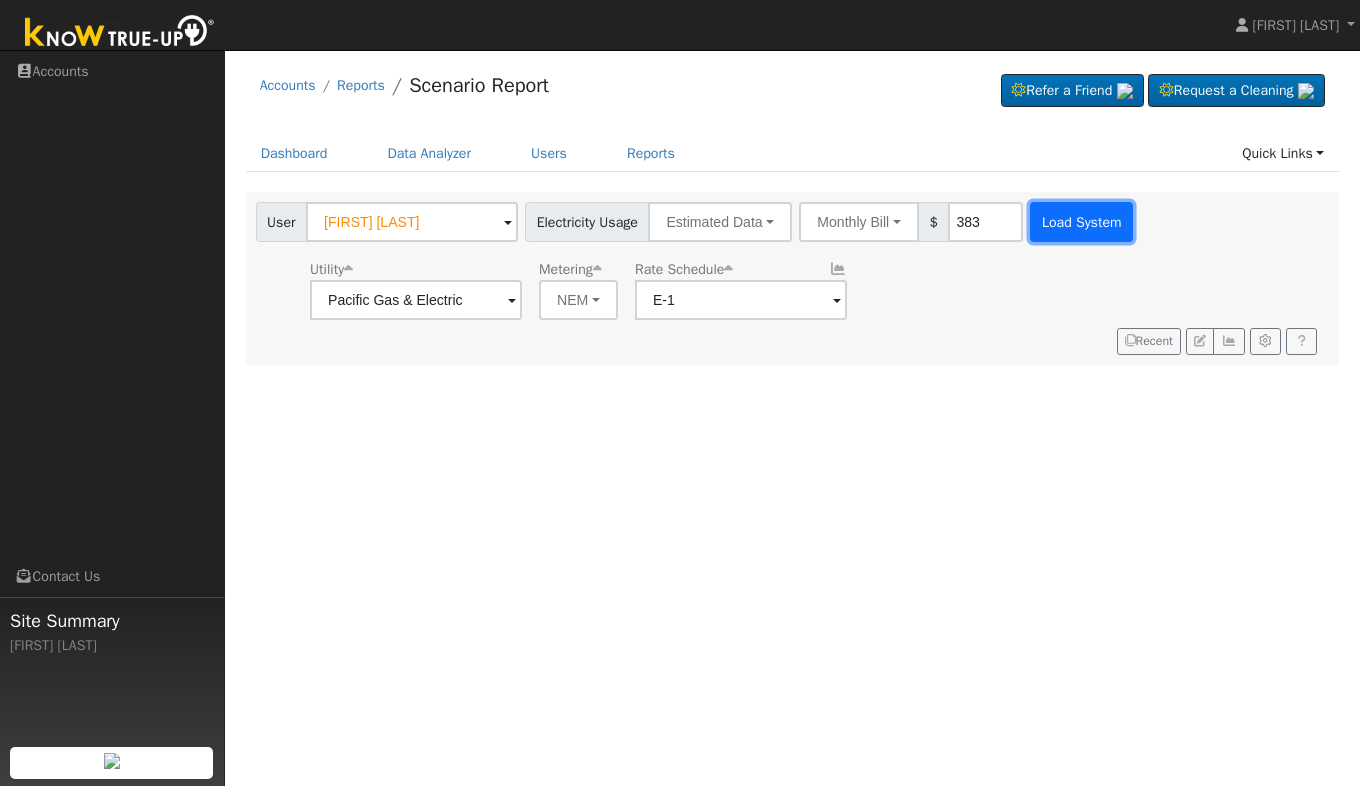 click on "Load System" at bounding box center (1081, 222) 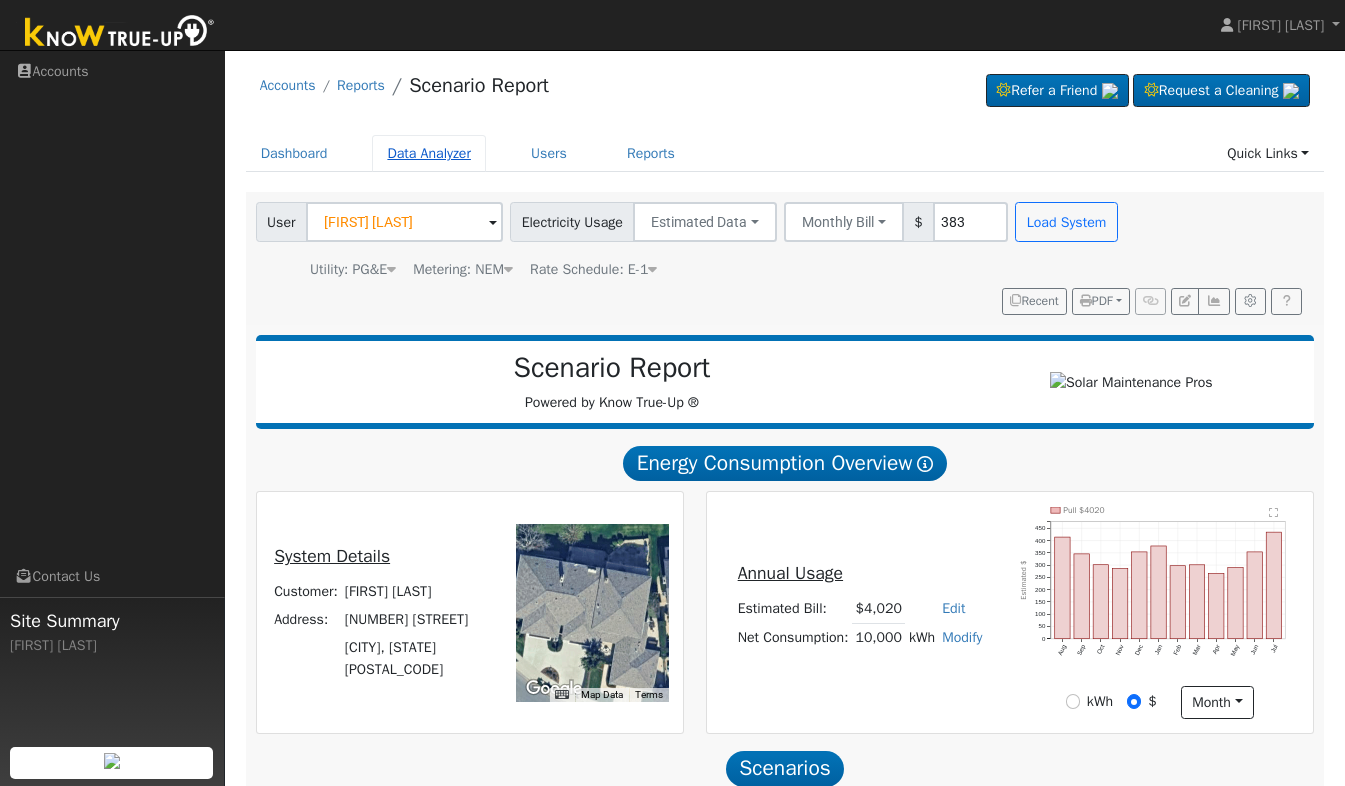 click on "Data Analyzer" at bounding box center (429, 153) 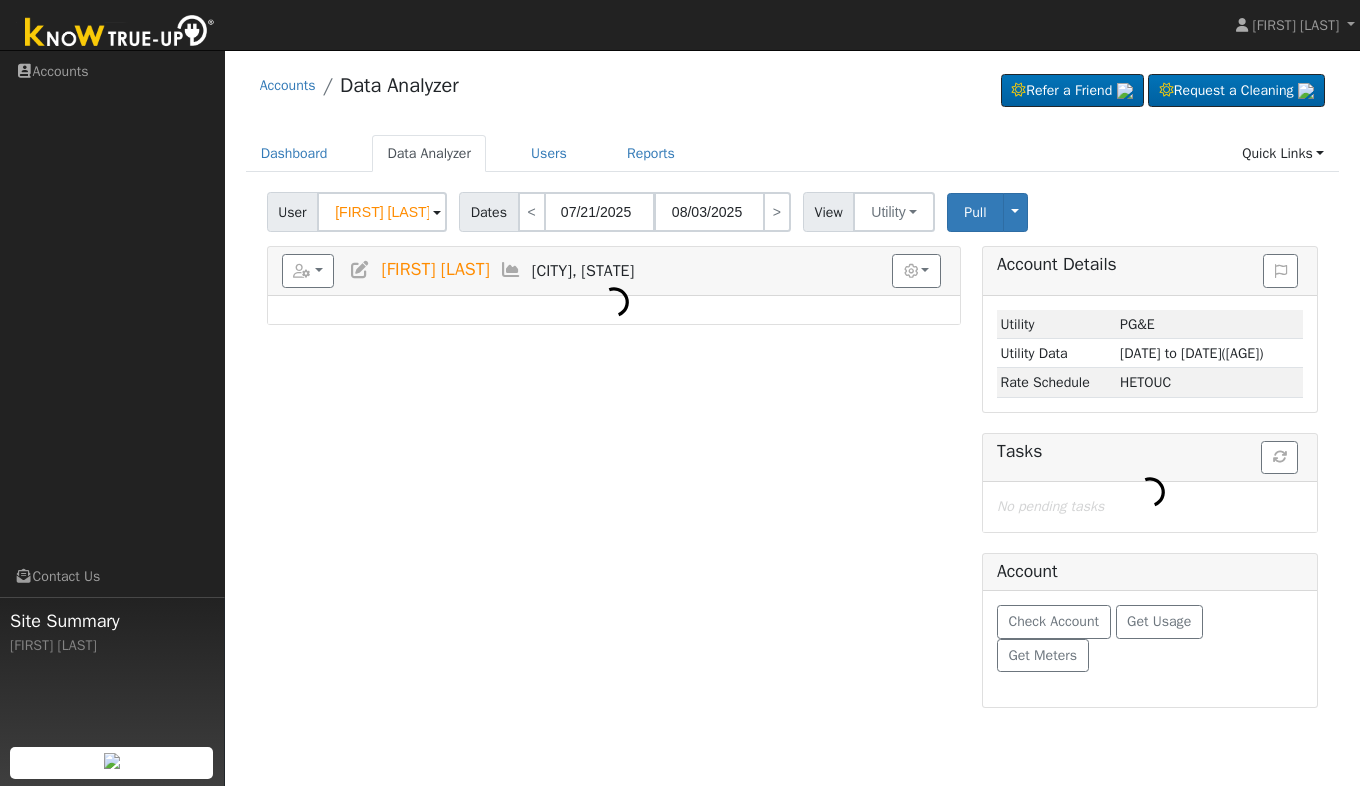 scroll, scrollTop: 0, scrollLeft: 0, axis: both 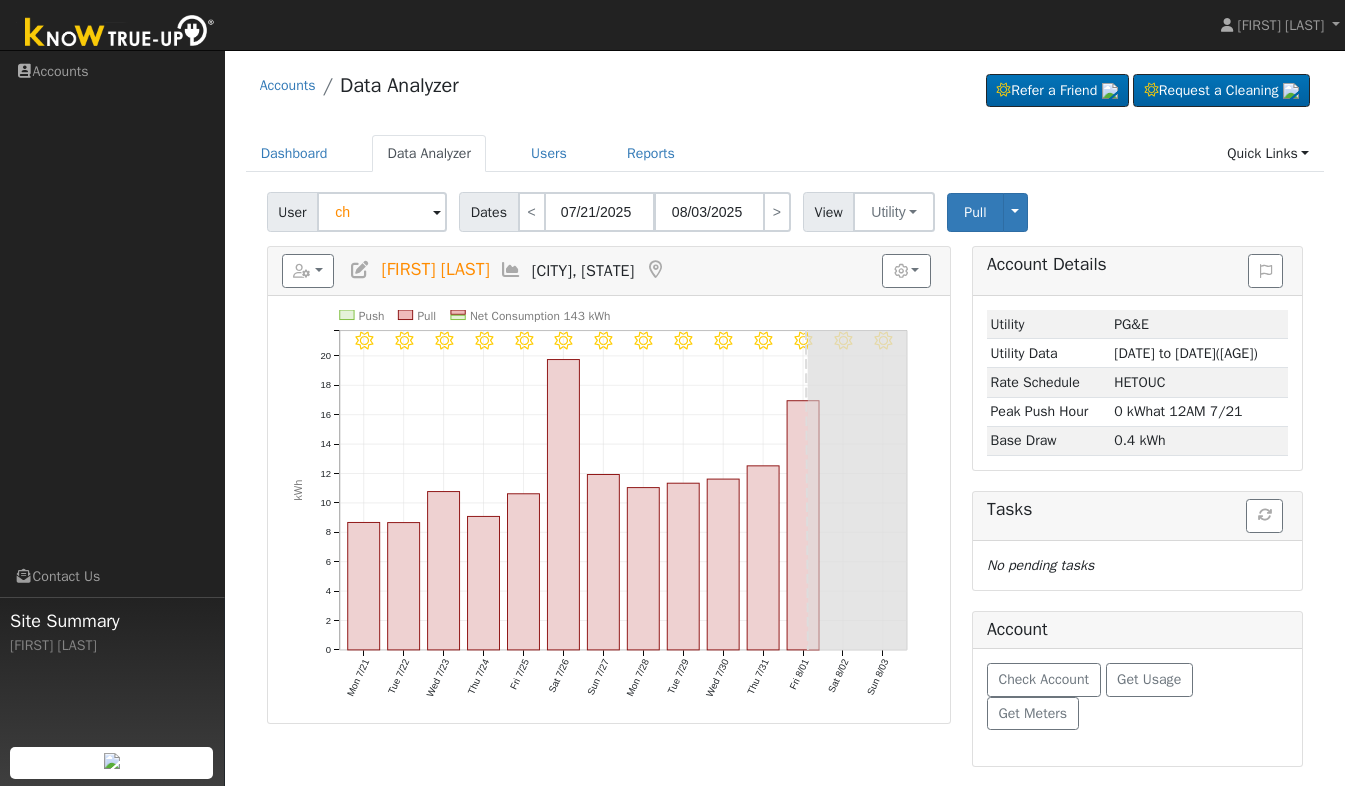 type on "c" 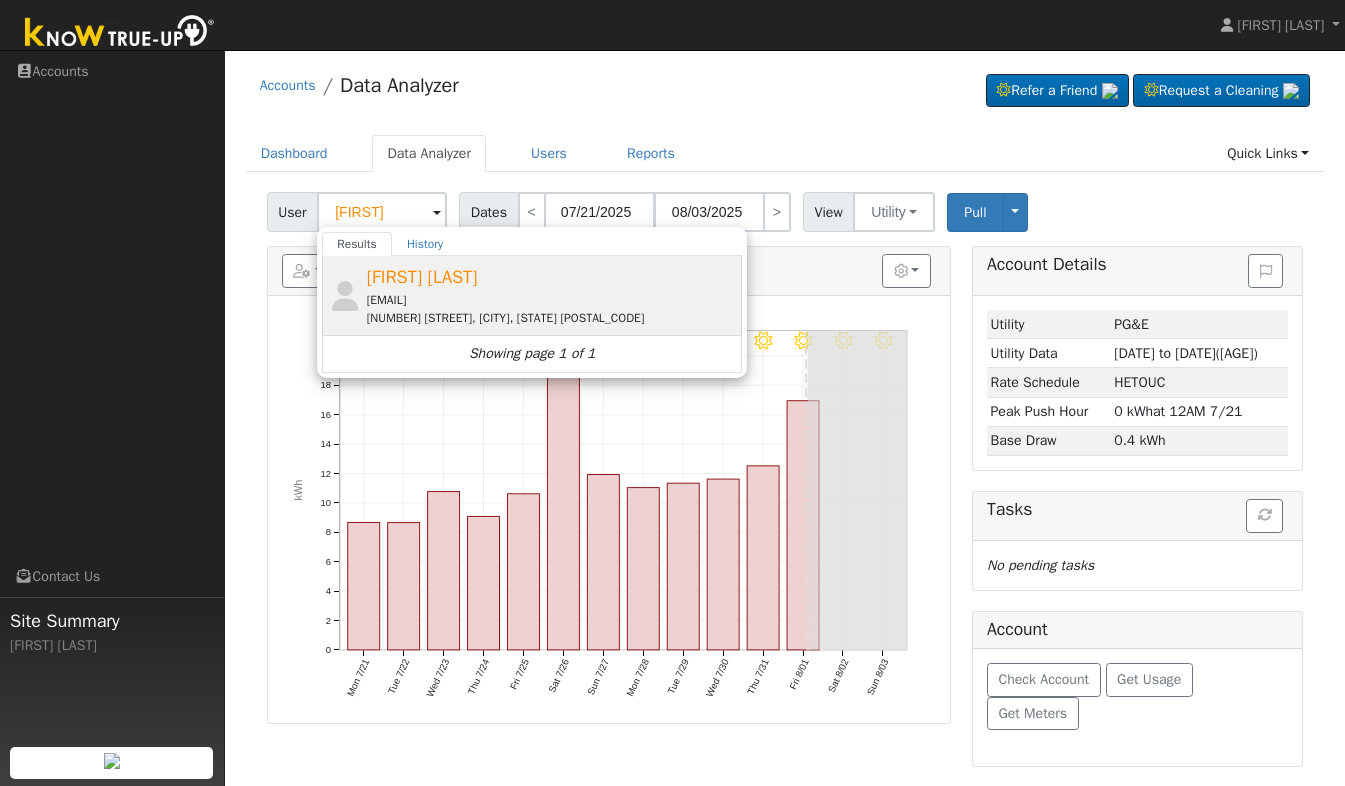 click on "william Yarbenet" at bounding box center [422, 277] 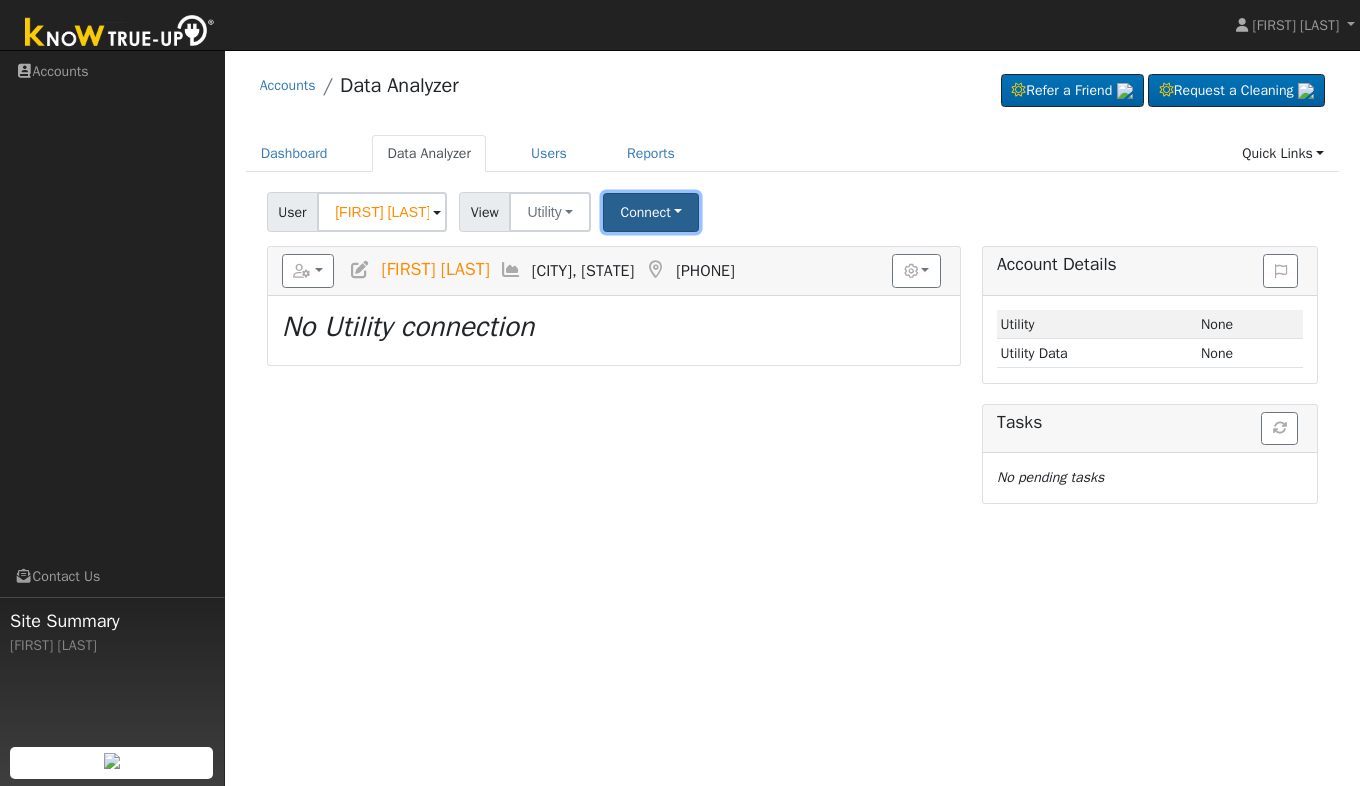 click on "Connect" at bounding box center (651, 212) 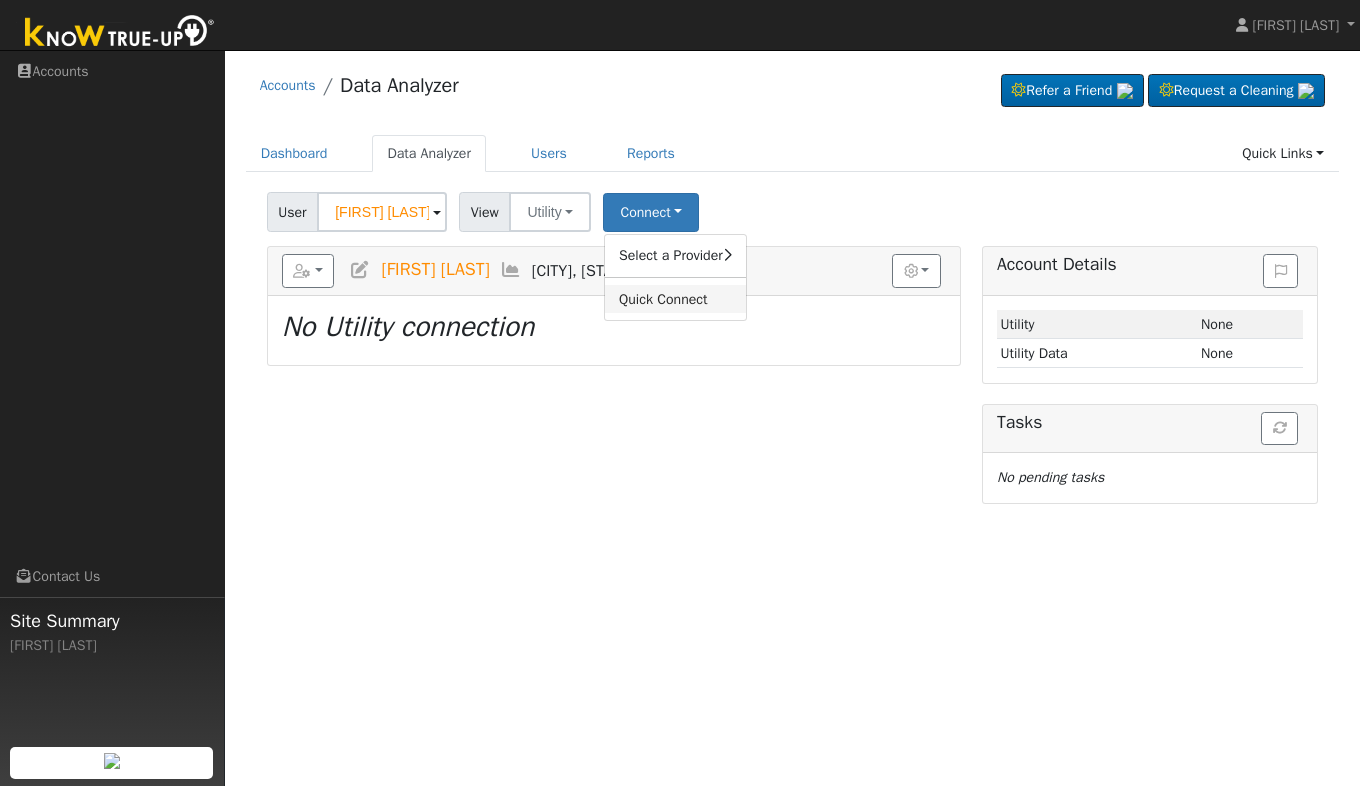 click on "Quick Connect" at bounding box center [675, 299] 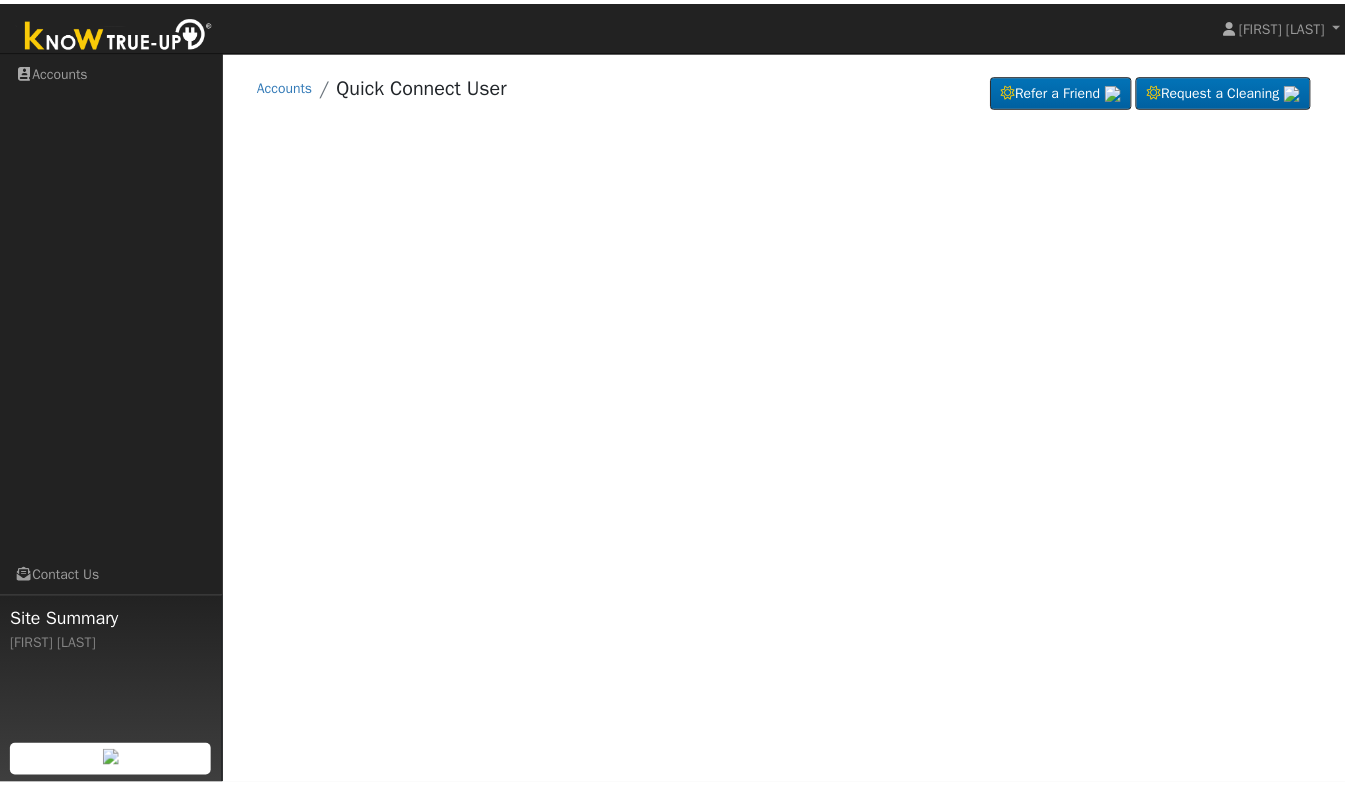 scroll, scrollTop: 0, scrollLeft: 0, axis: both 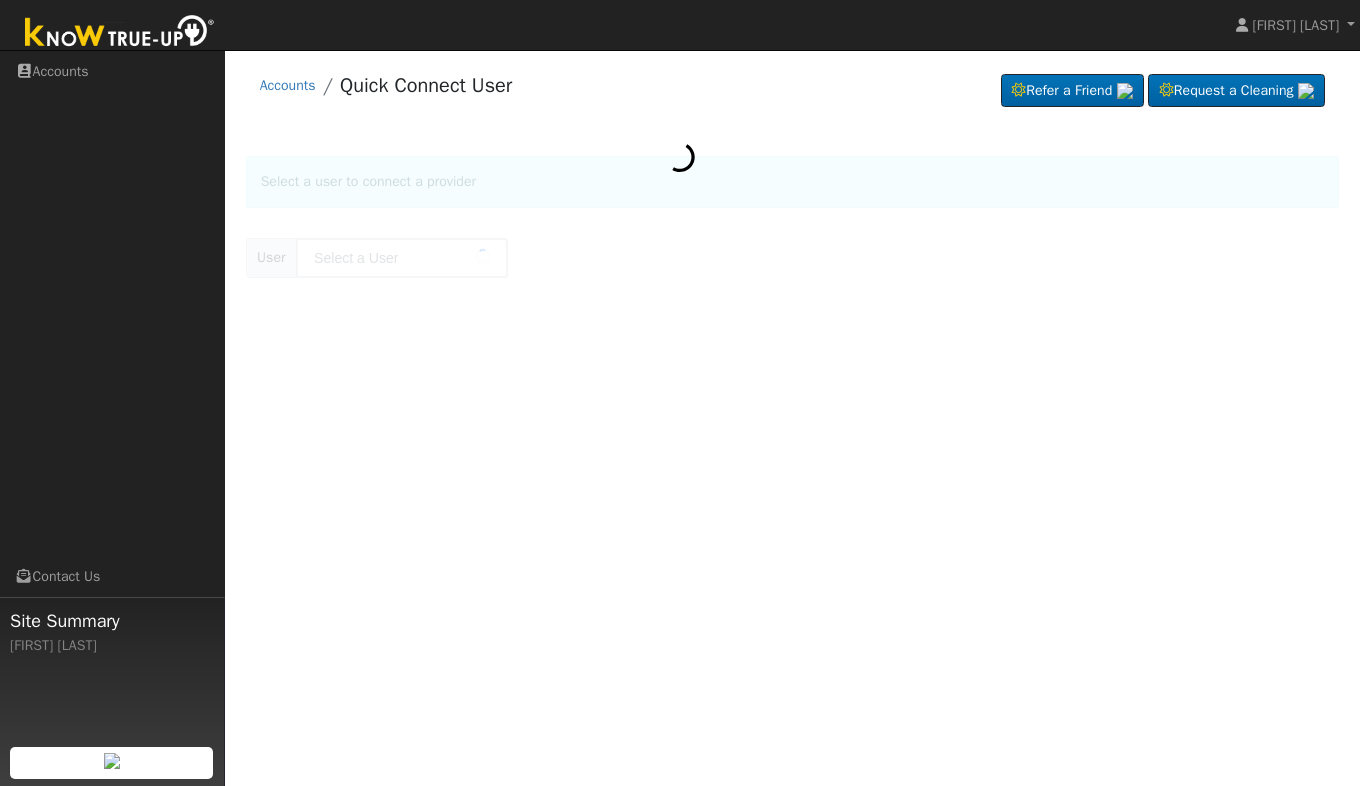type on "[FIRST] [LAST]" 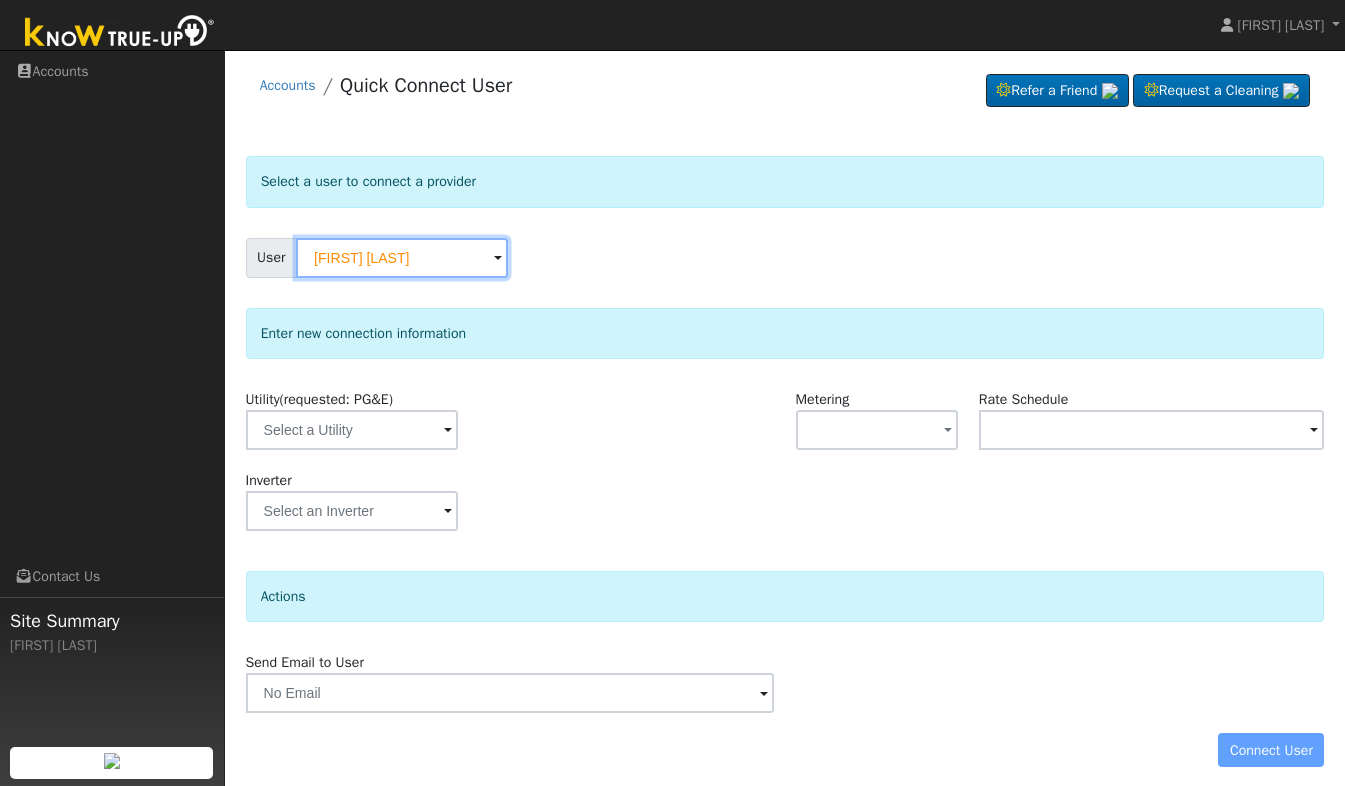 scroll, scrollTop: 11, scrollLeft: 0, axis: vertical 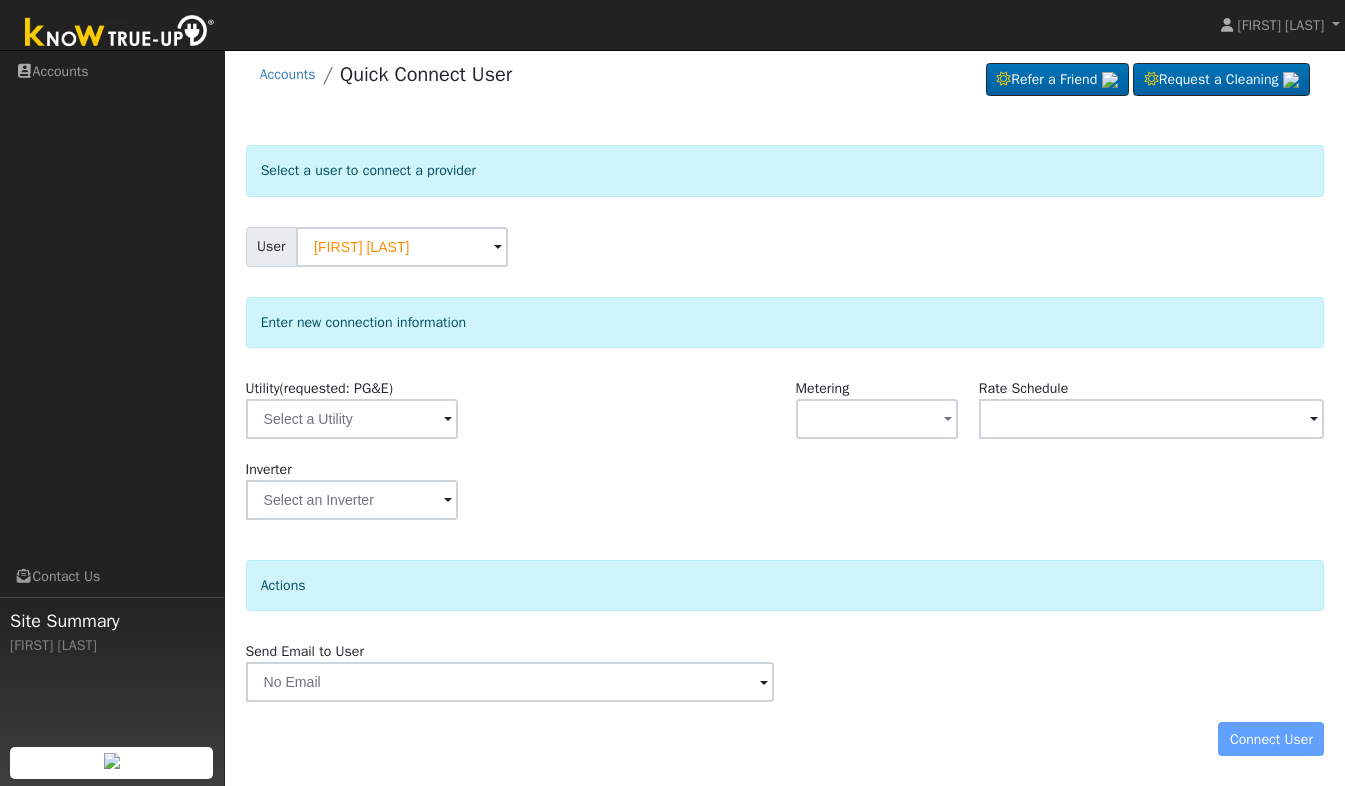 click at bounding box center (448, 420) 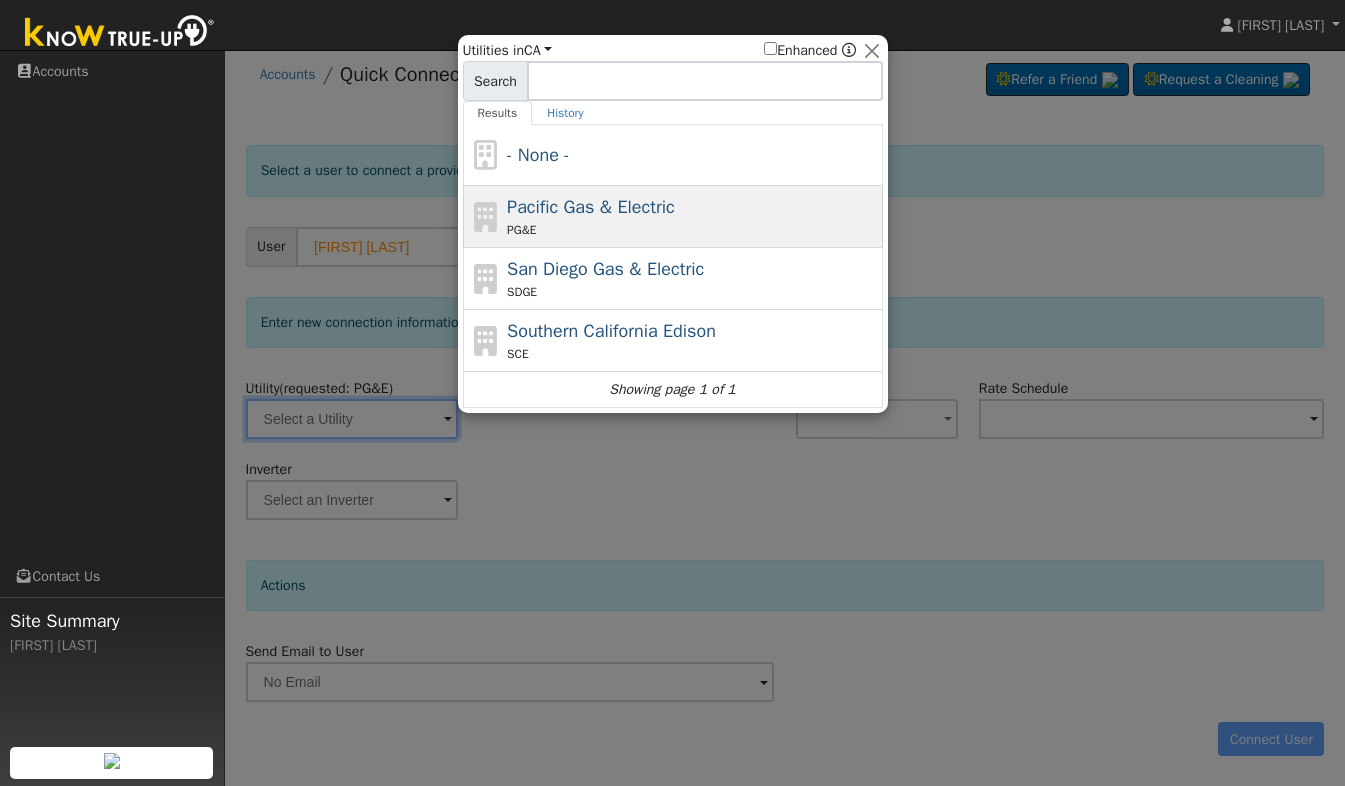 click on "Pacific Gas & Electric" at bounding box center (591, 207) 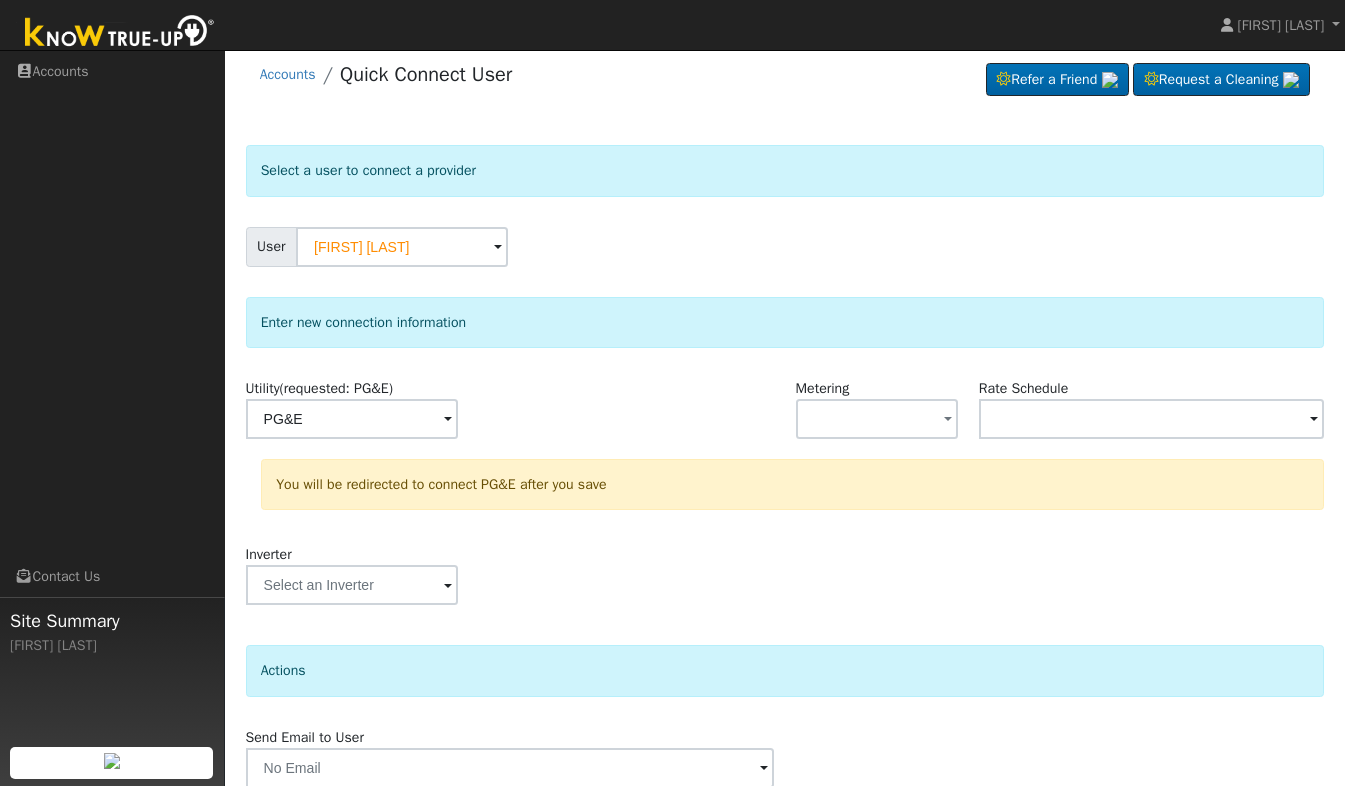 scroll, scrollTop: 96, scrollLeft: 0, axis: vertical 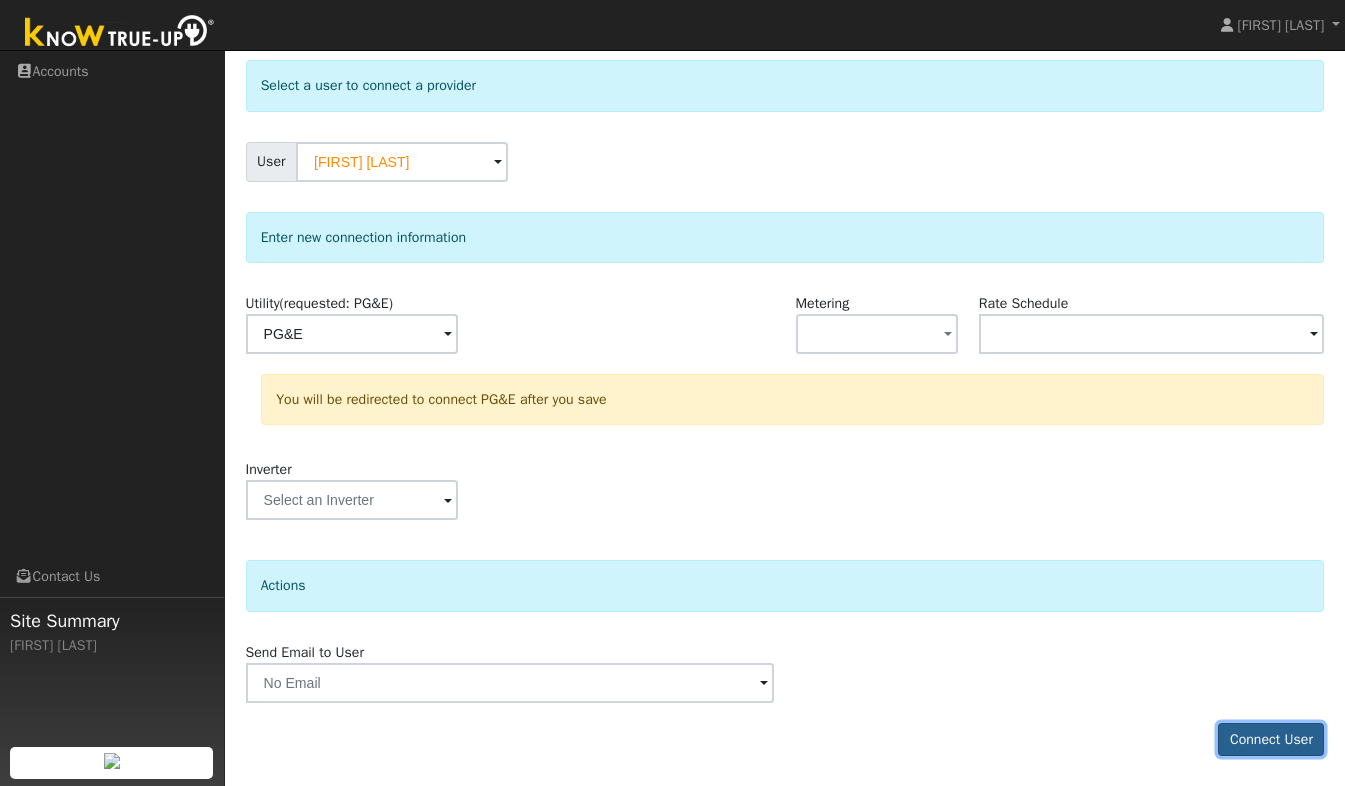 click on "Connect User" at bounding box center [1271, 740] 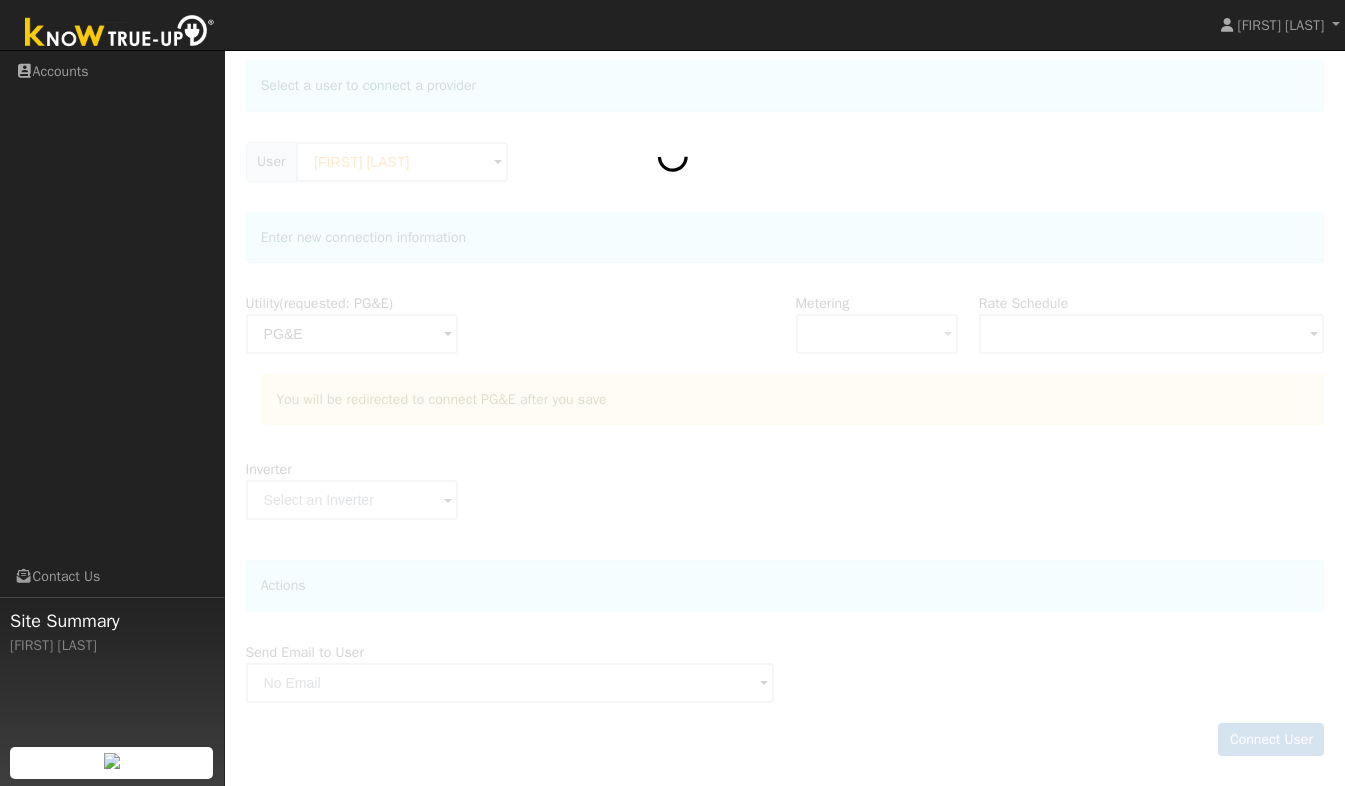 click 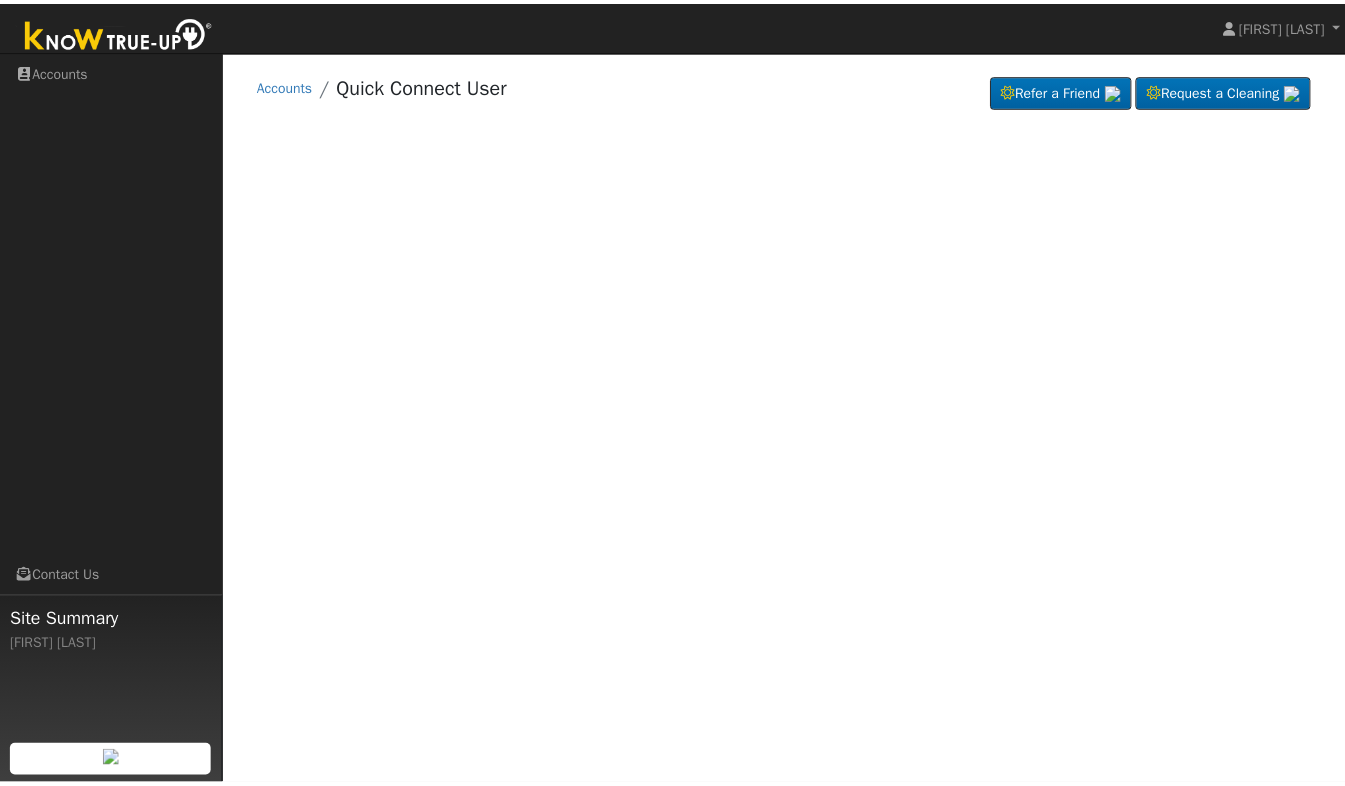 scroll, scrollTop: 0, scrollLeft: 0, axis: both 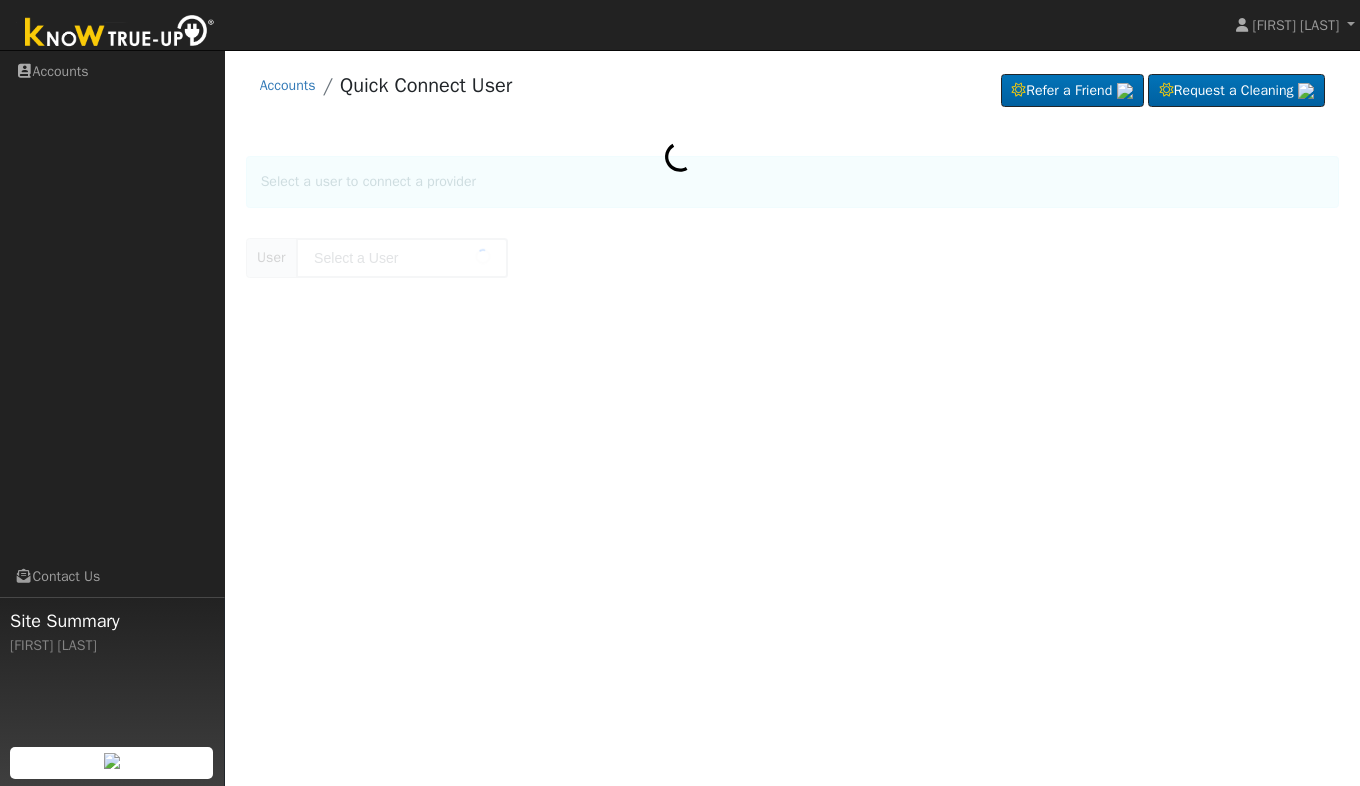 type on "[FIRST] [LAST]" 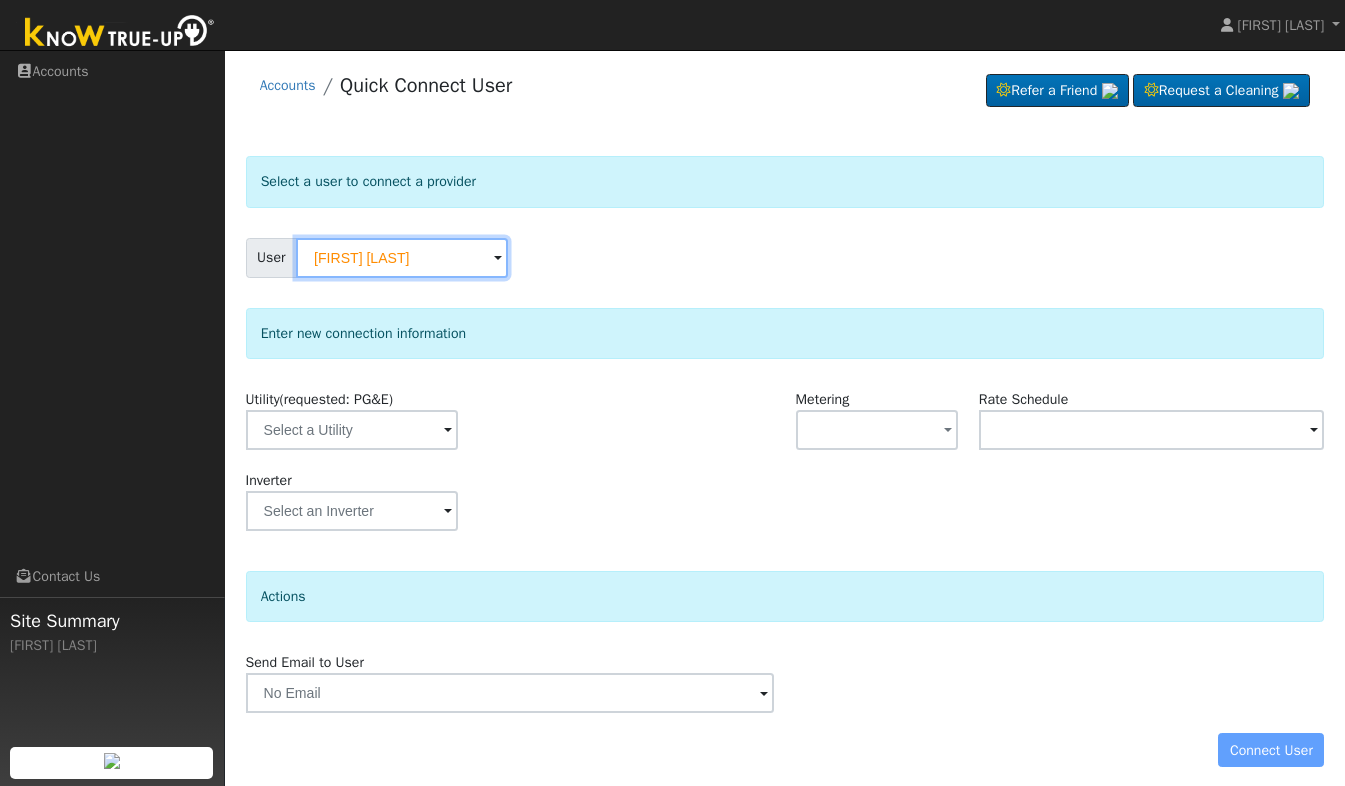 scroll, scrollTop: 11, scrollLeft: 0, axis: vertical 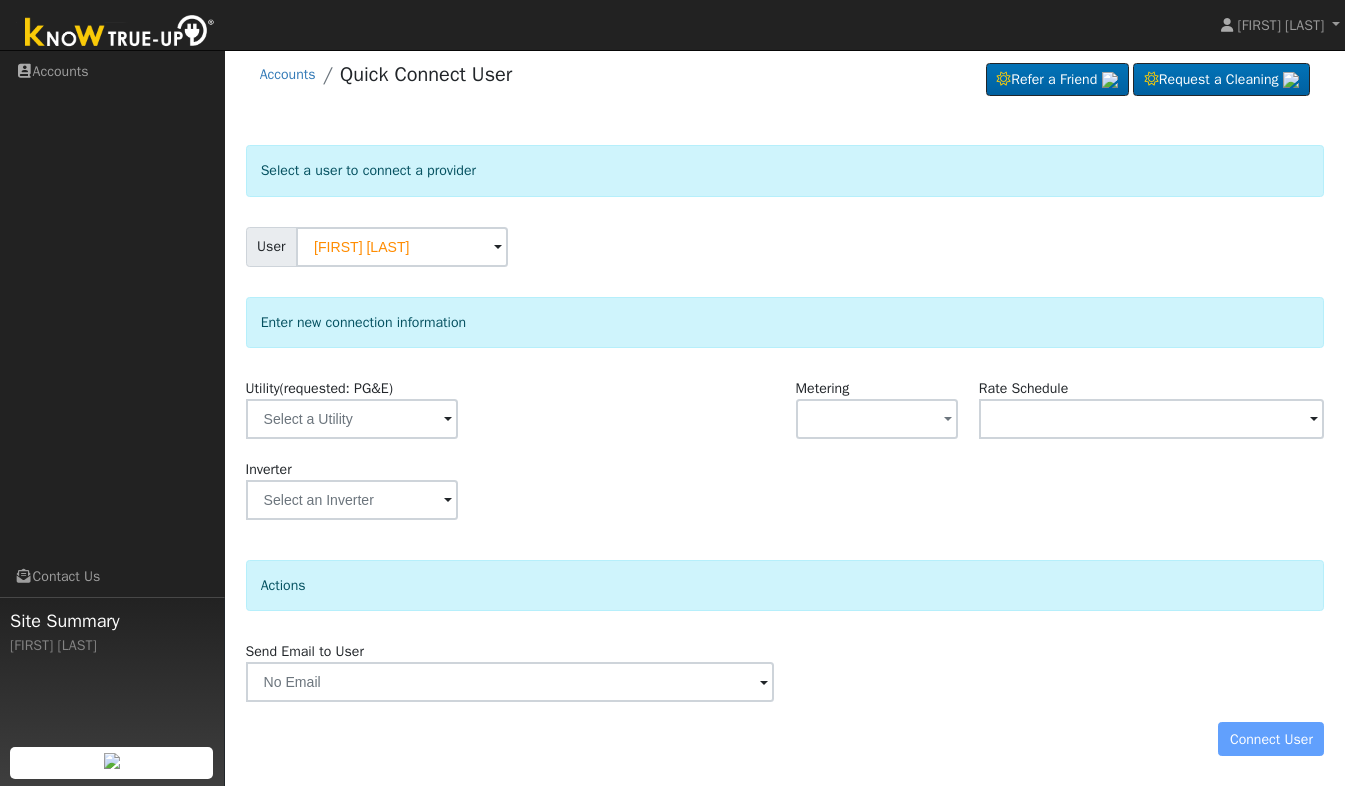 click at bounding box center (448, 420) 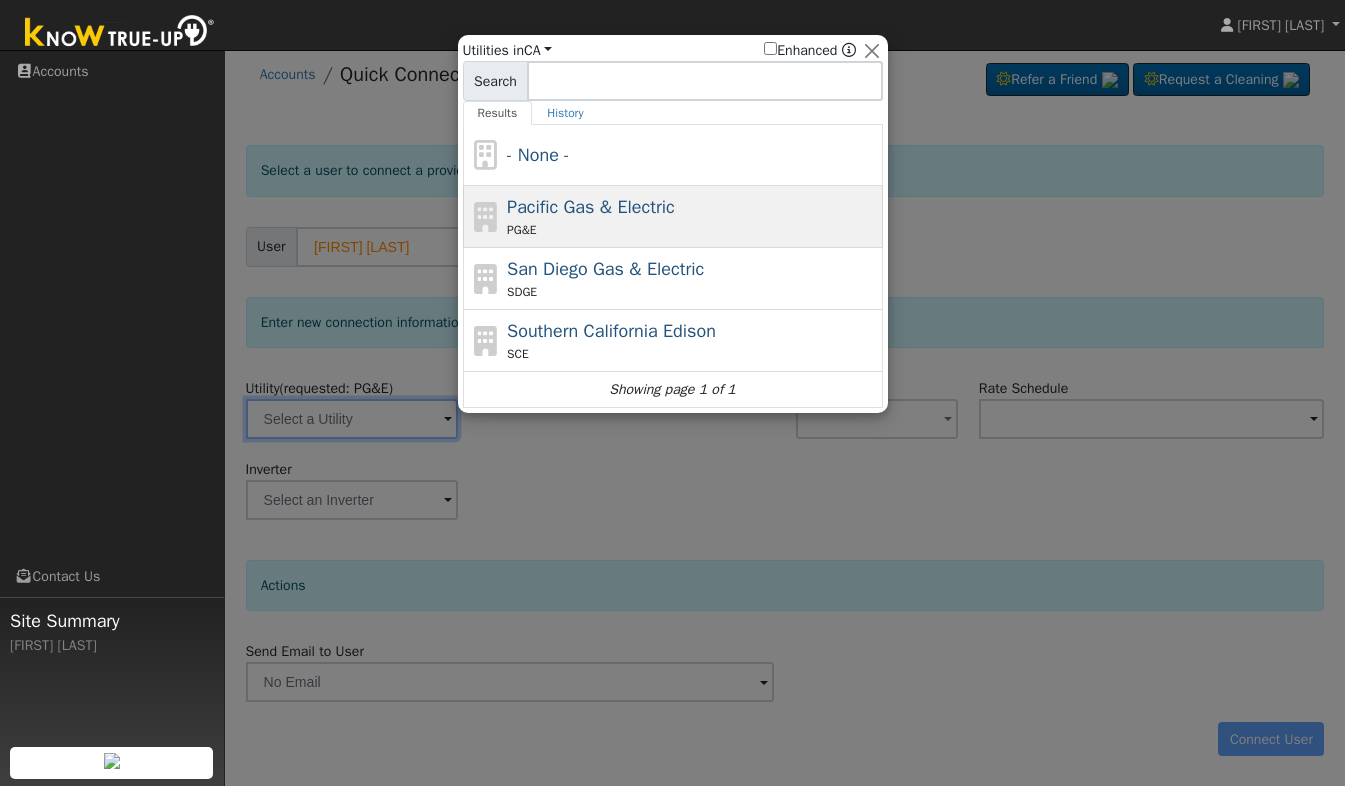 click on "Pacific Gas & Electric" at bounding box center [591, 207] 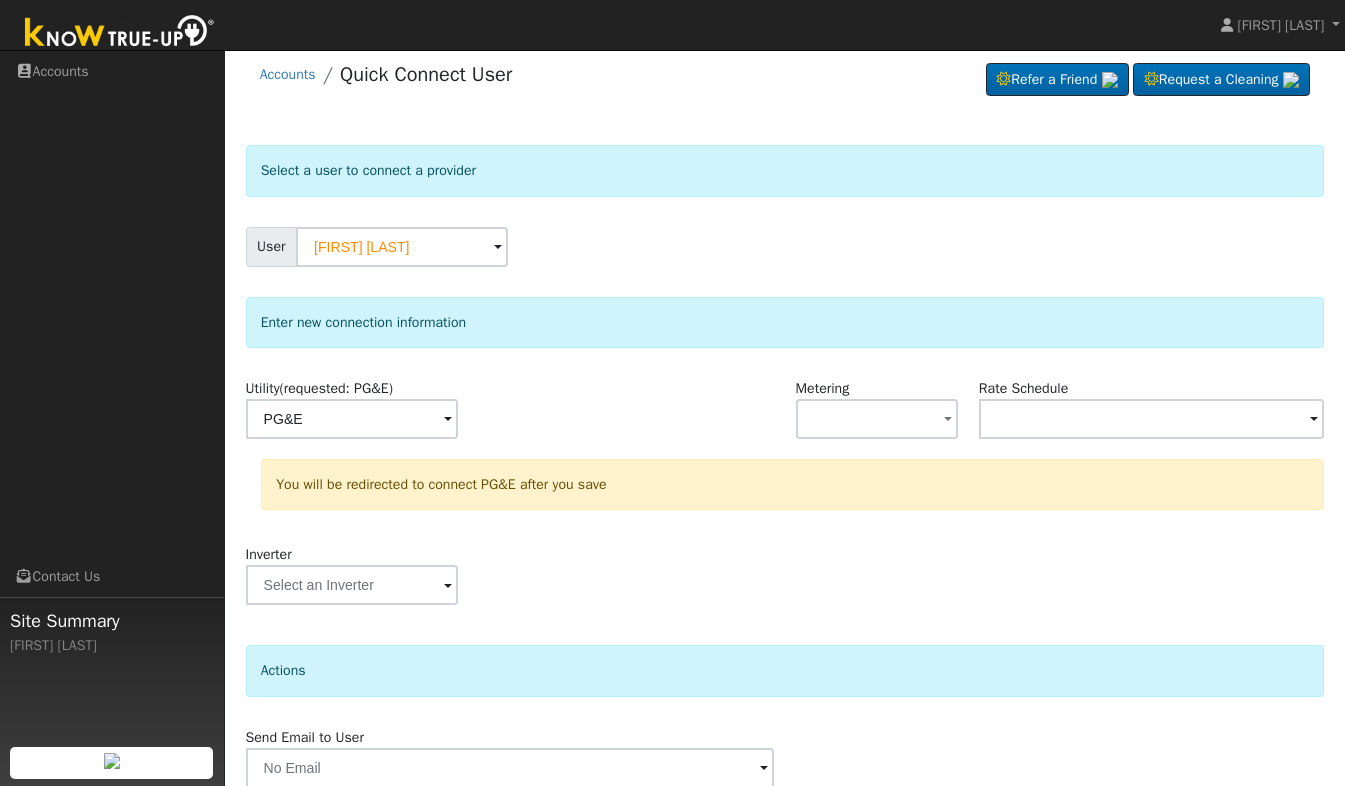 scroll, scrollTop: 96, scrollLeft: 0, axis: vertical 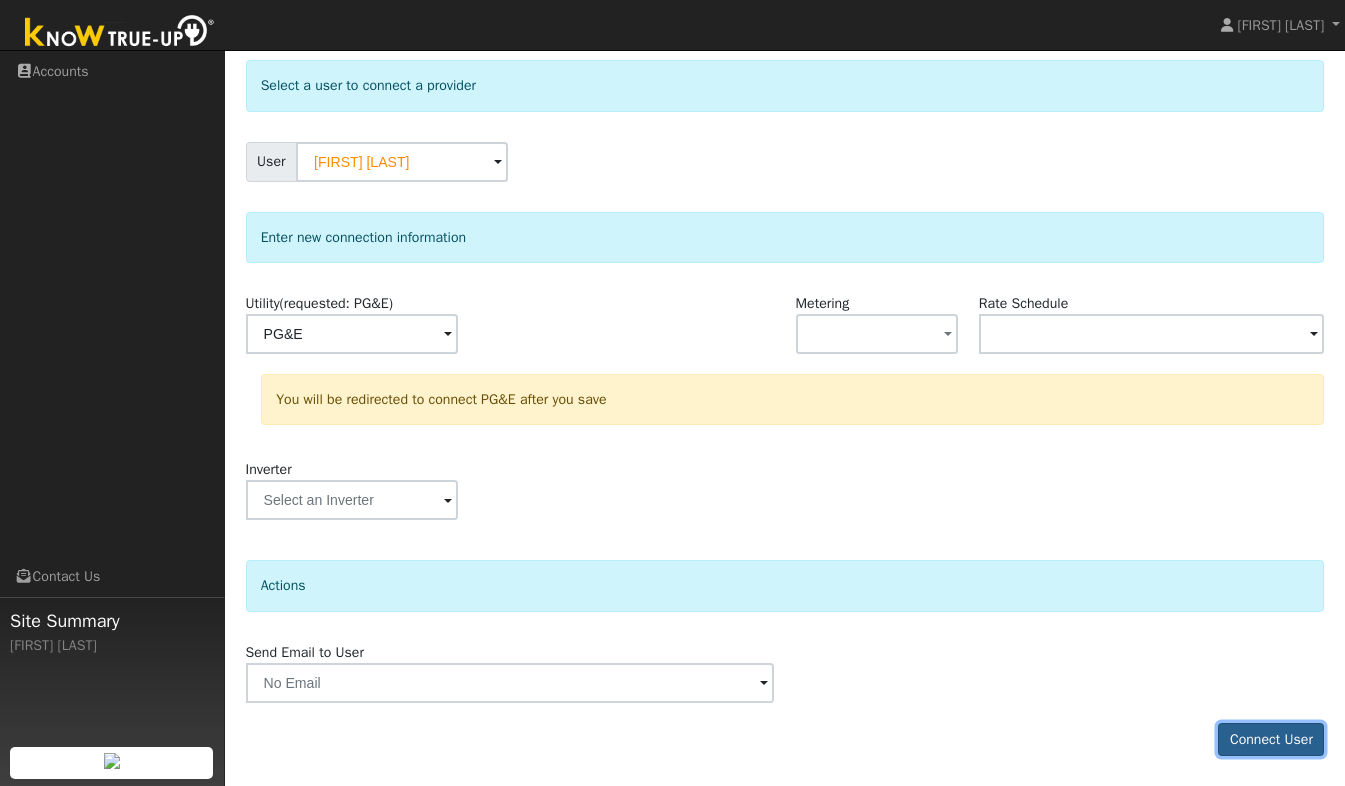 click on "Connect User" at bounding box center (1271, 740) 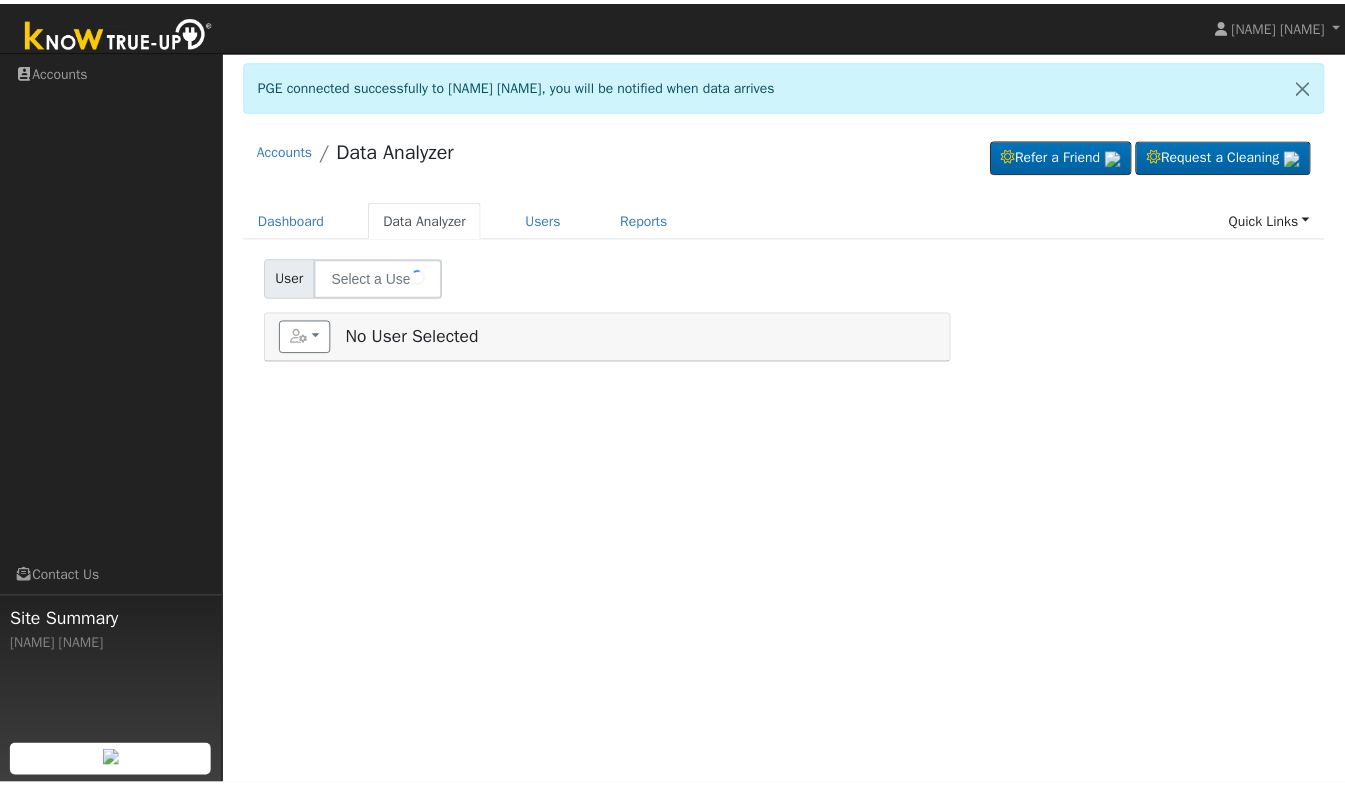 scroll, scrollTop: 0, scrollLeft: 0, axis: both 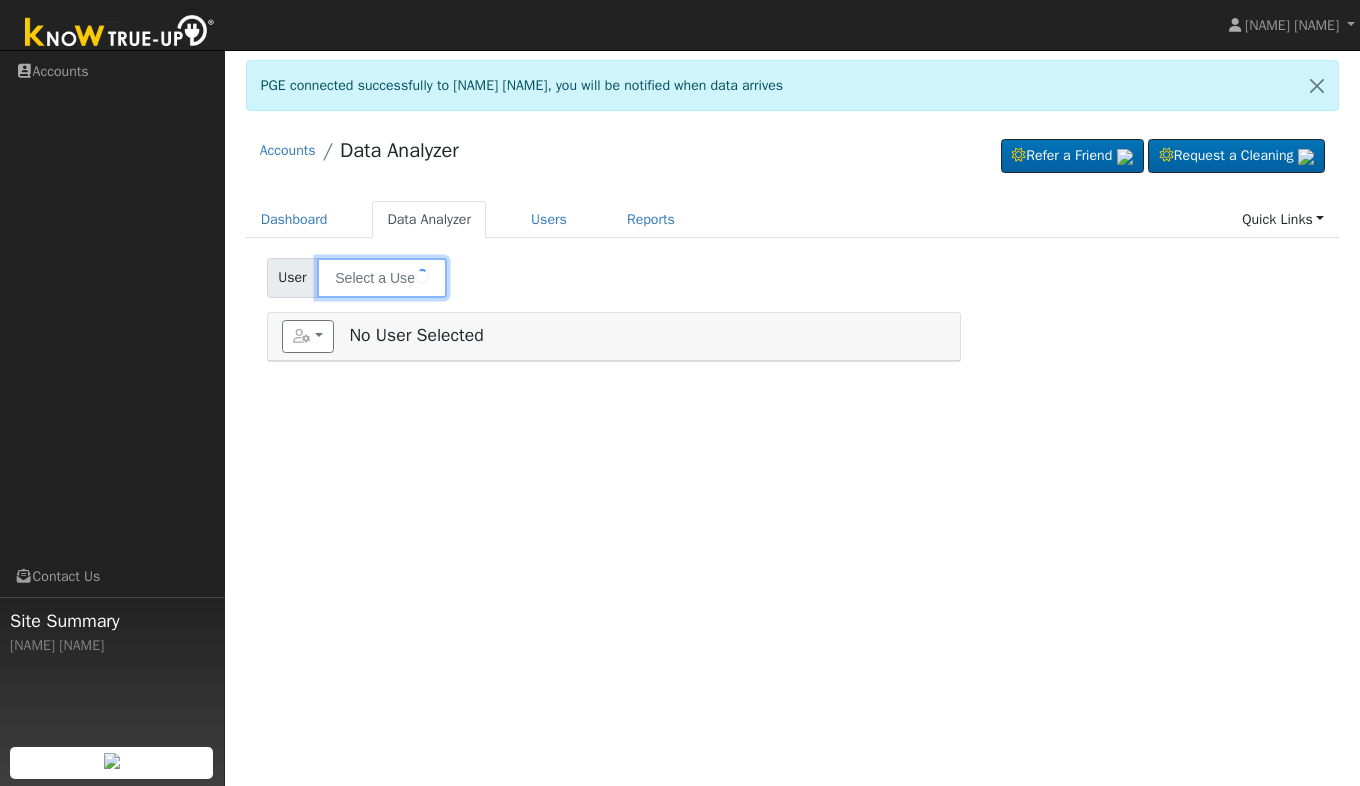 type on "[NAME] [NAME]" 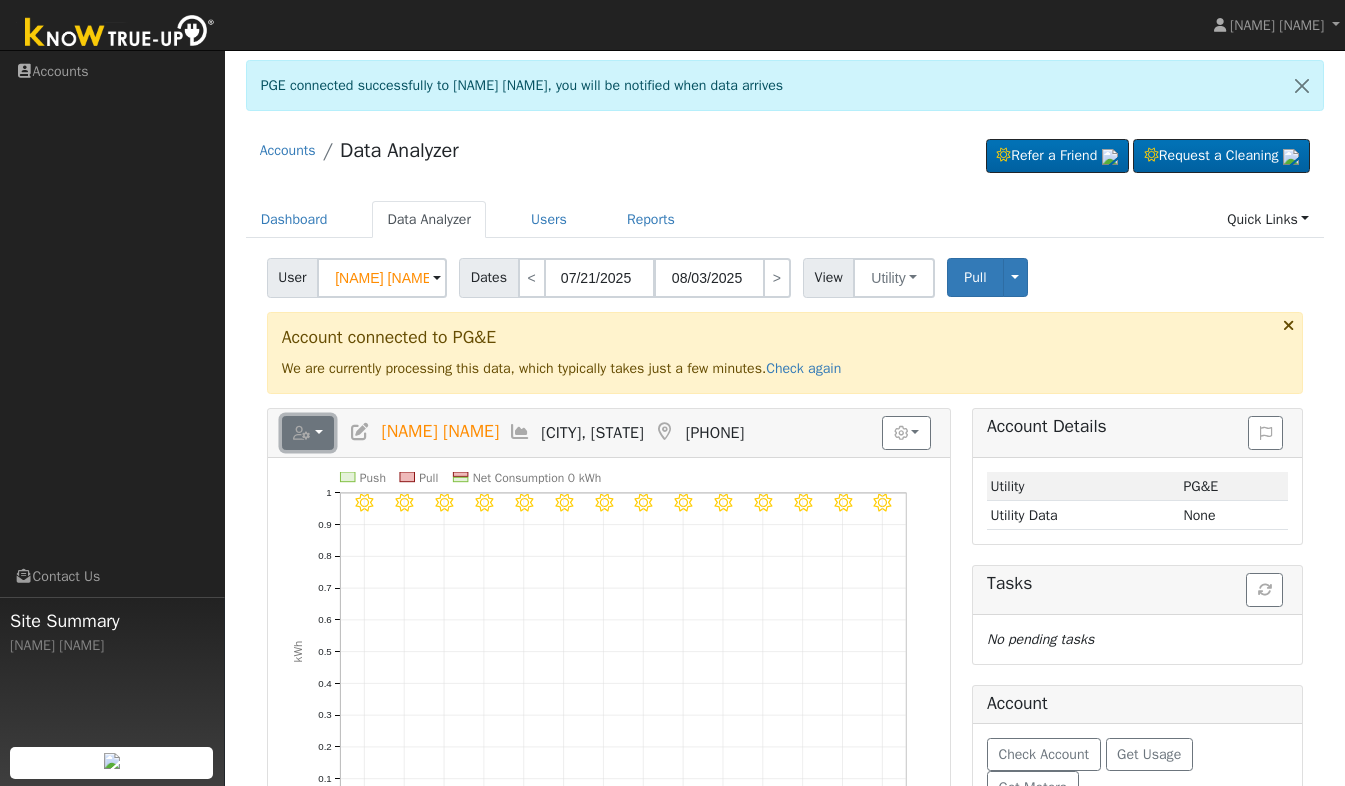 click at bounding box center (308, 433) 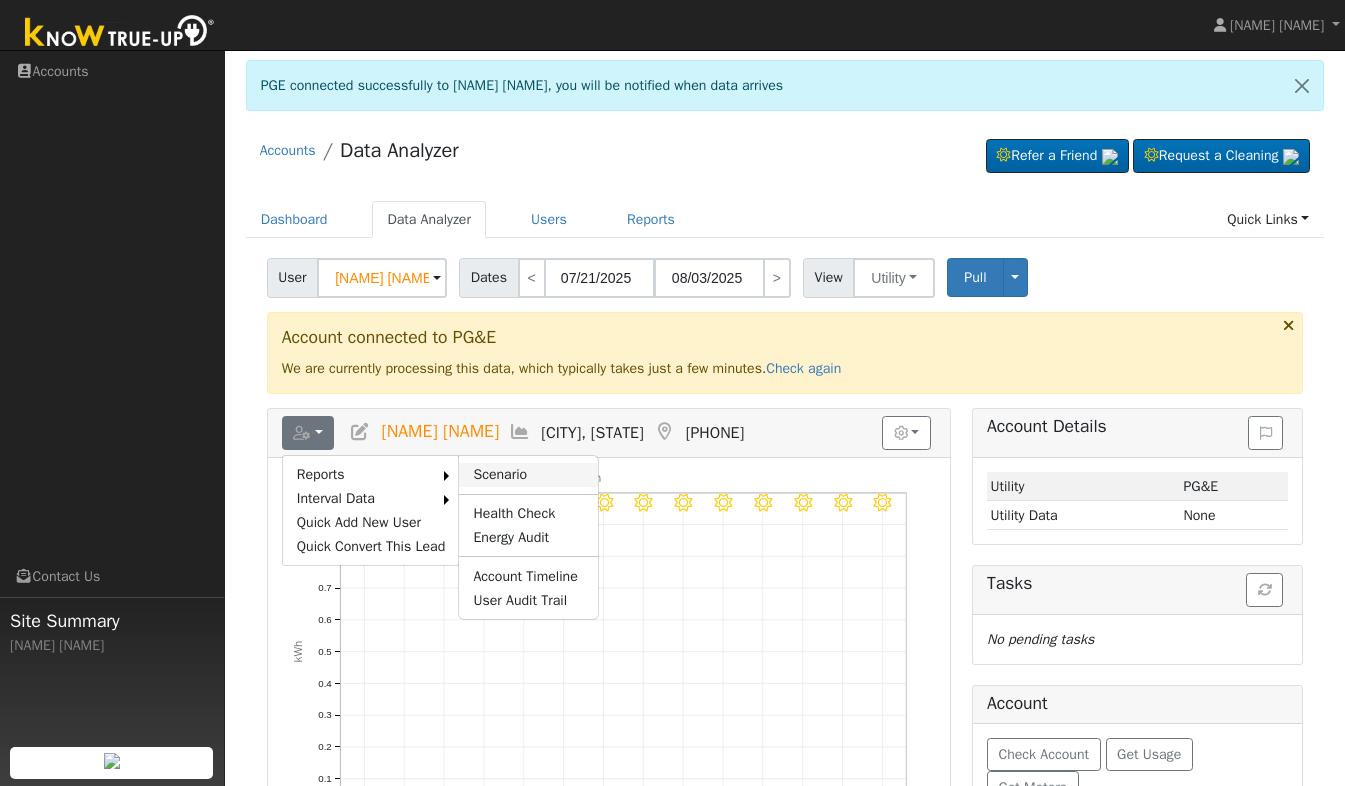 click on "Scenario" at bounding box center [528, 475] 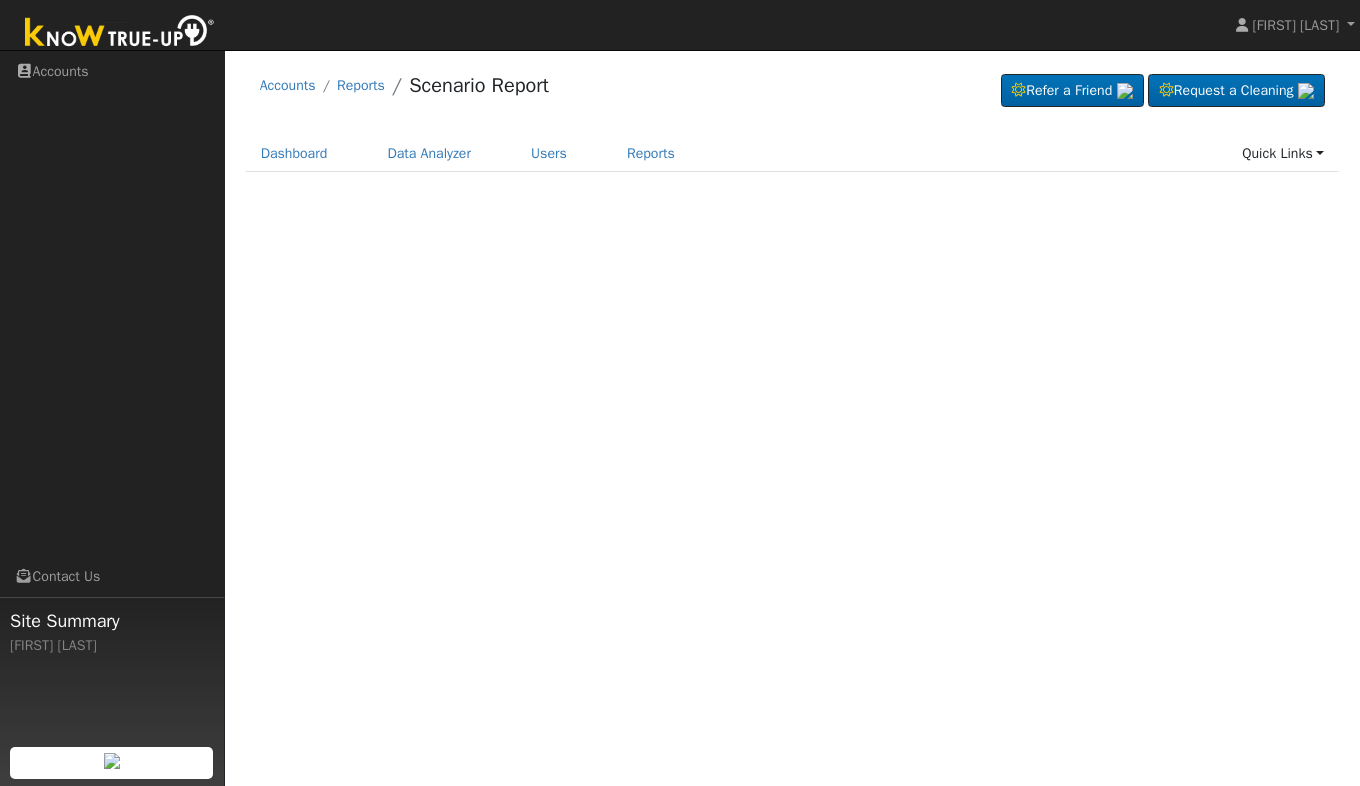scroll, scrollTop: 0, scrollLeft: 0, axis: both 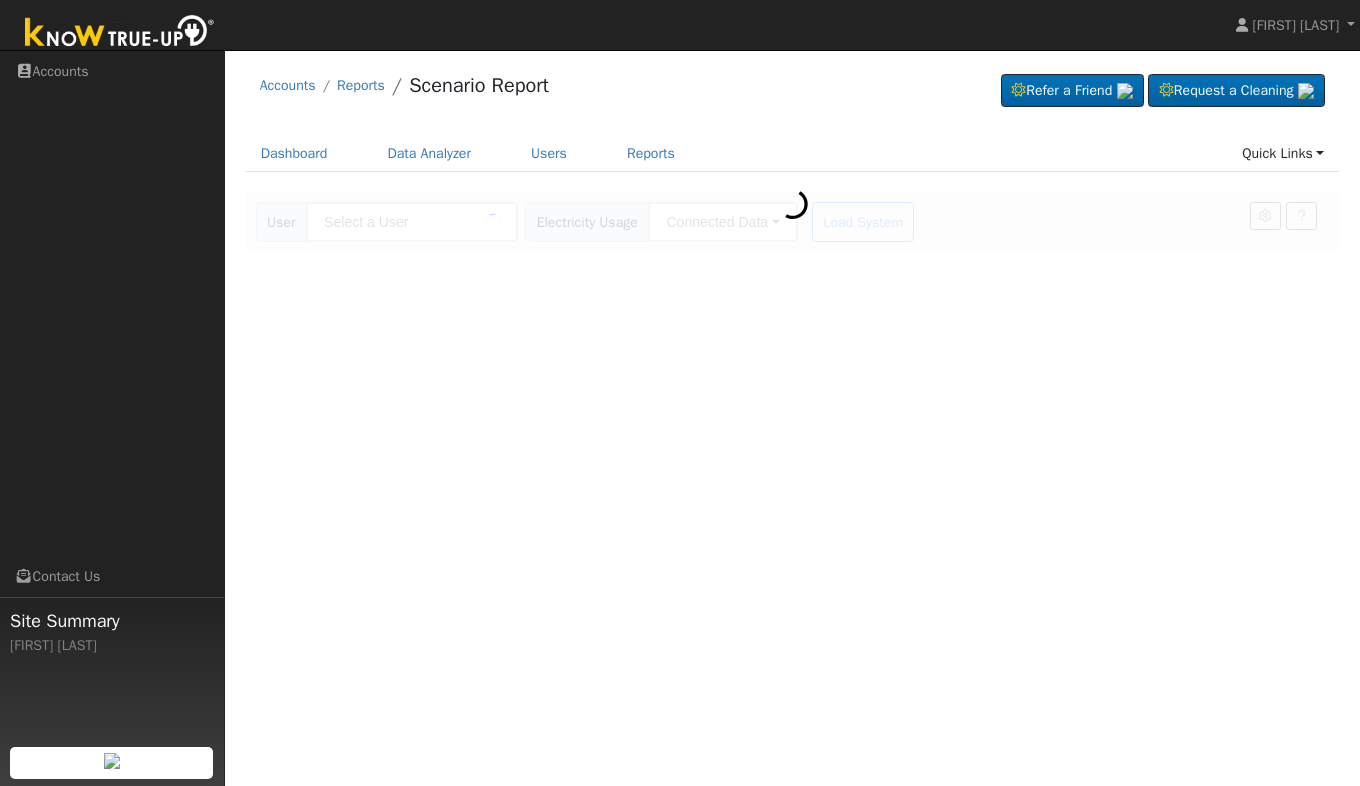 type on "[FIRST] [LAST]" 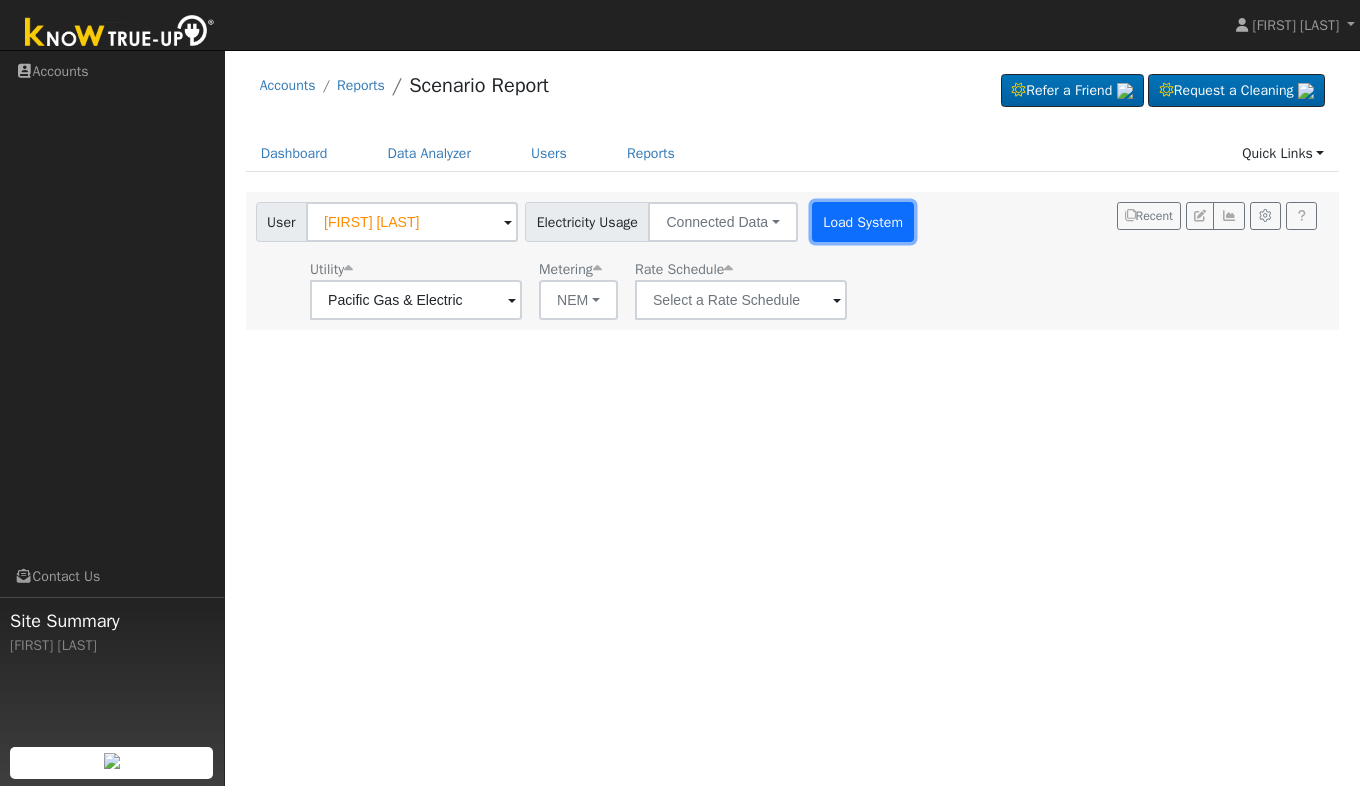 click on "Load System" at bounding box center (863, 222) 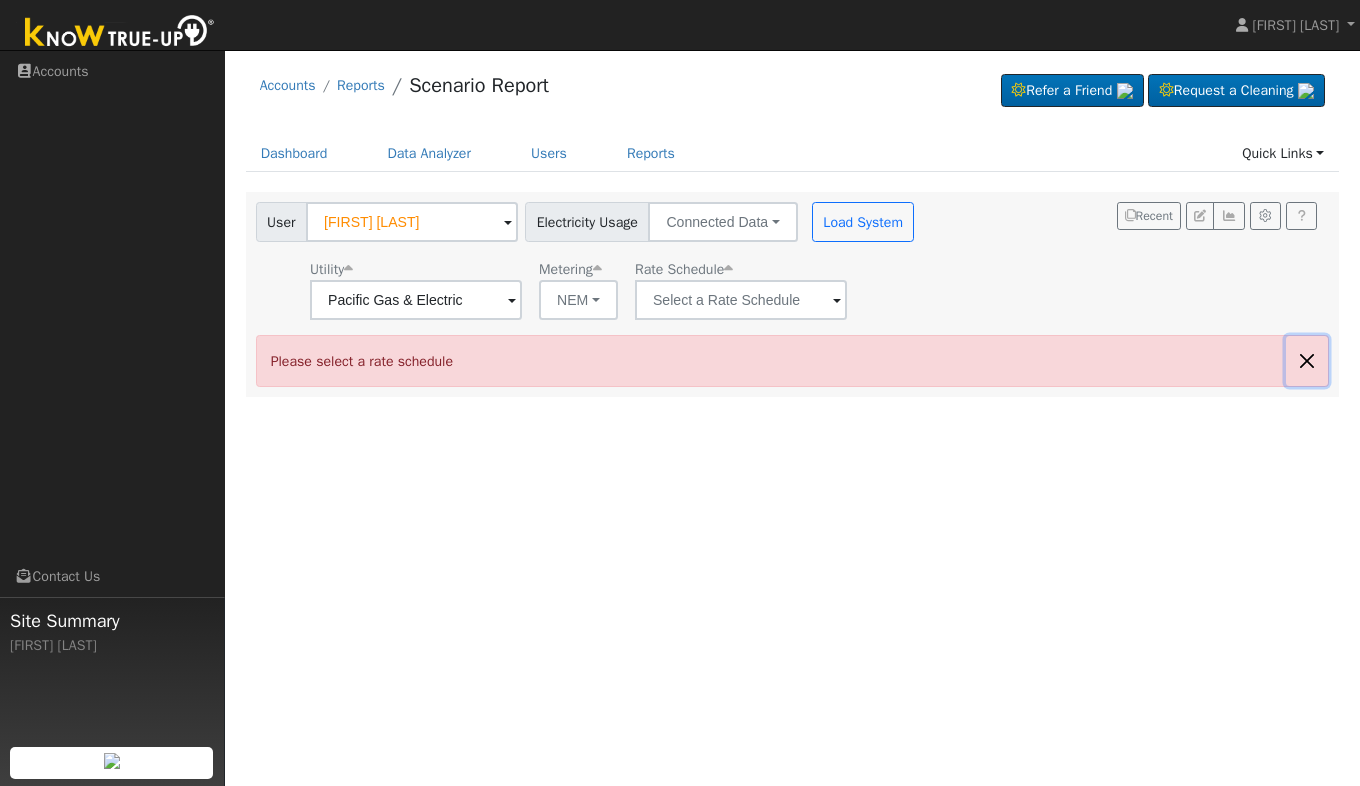 click at bounding box center (1307, 360) 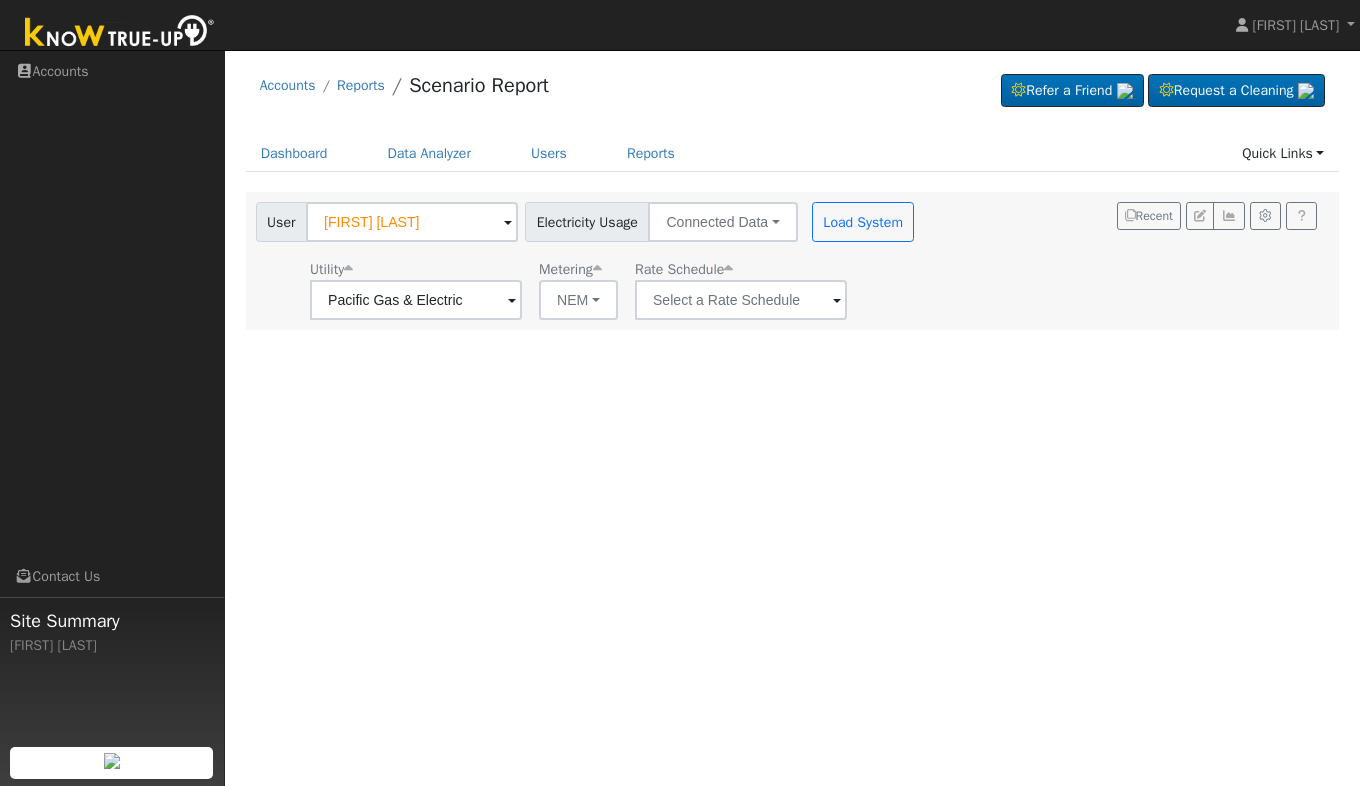 click at bounding box center [120, 33] 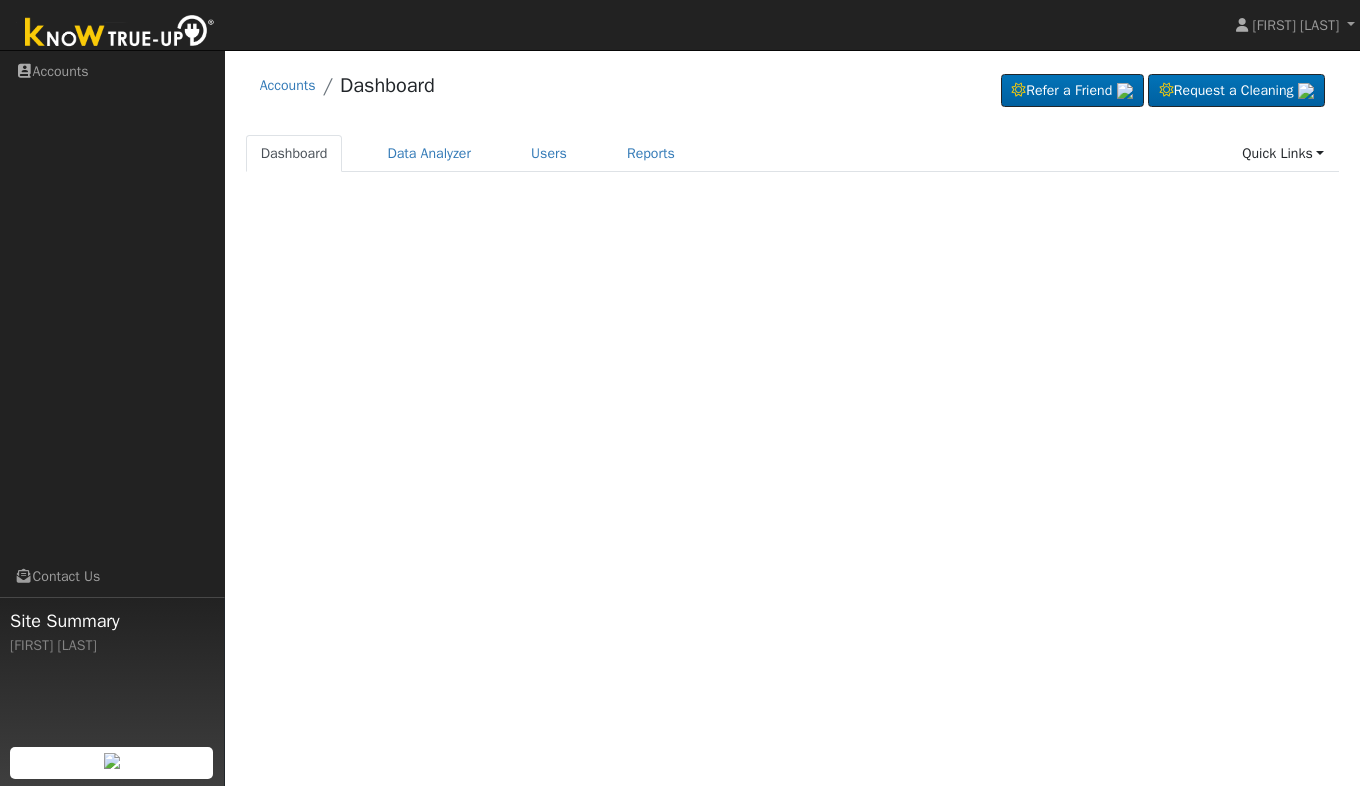 scroll, scrollTop: 0, scrollLeft: 0, axis: both 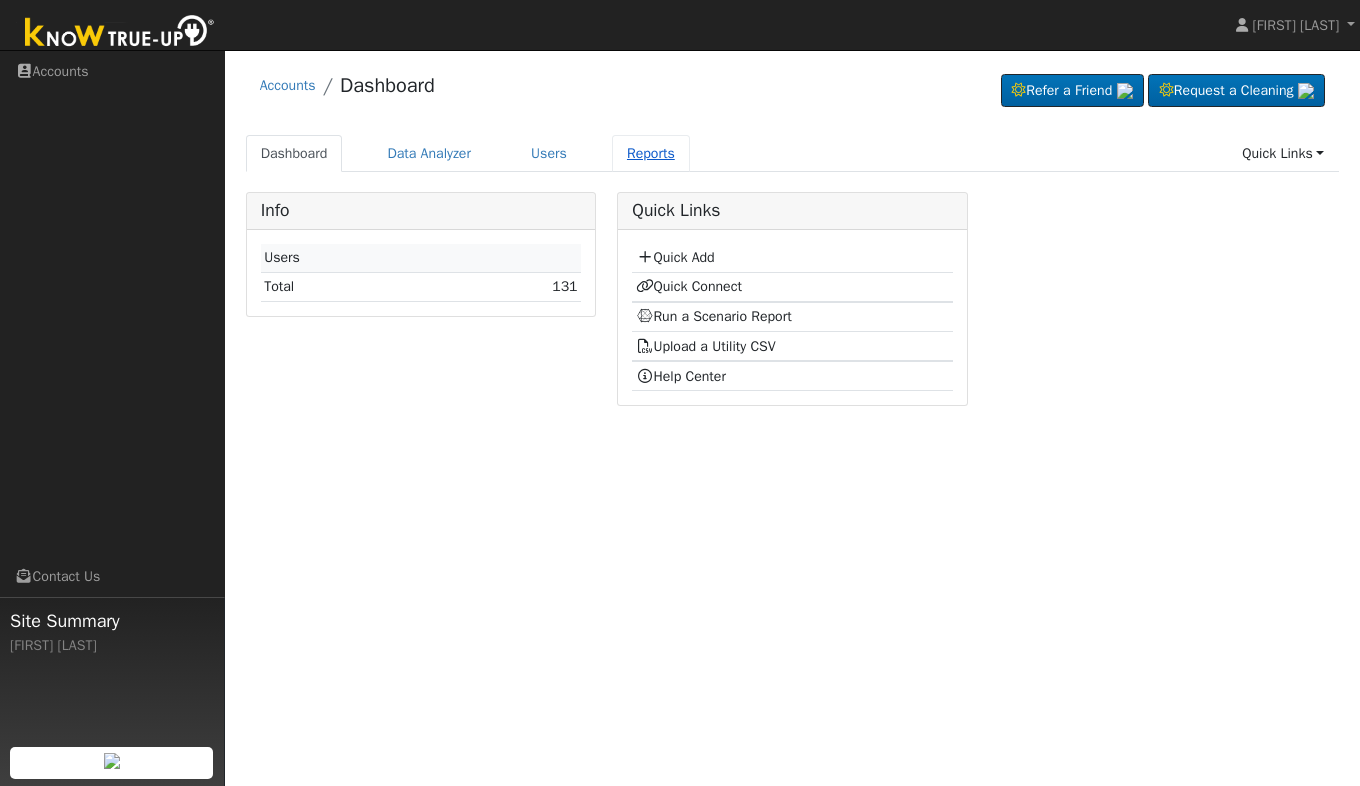click on "Reports" at bounding box center [651, 153] 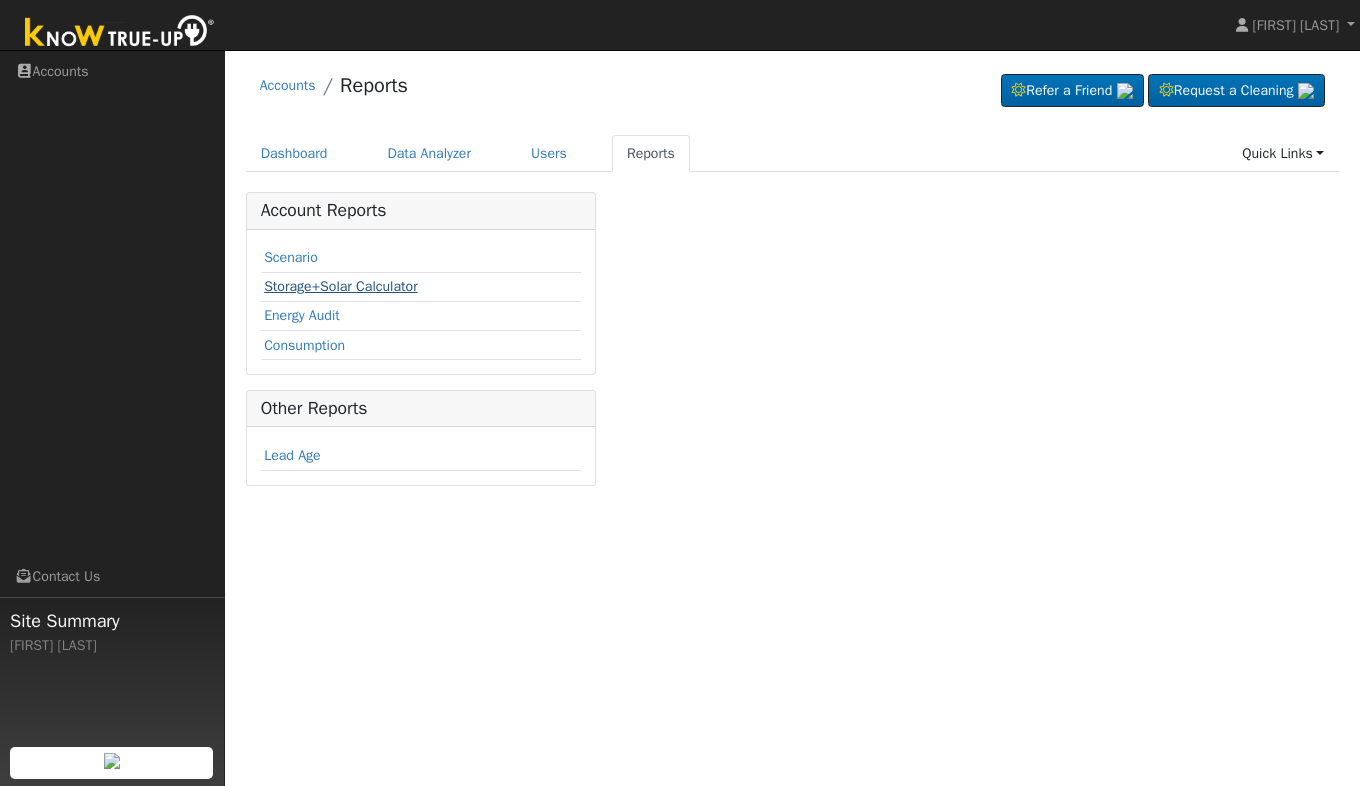 scroll, scrollTop: 0, scrollLeft: 0, axis: both 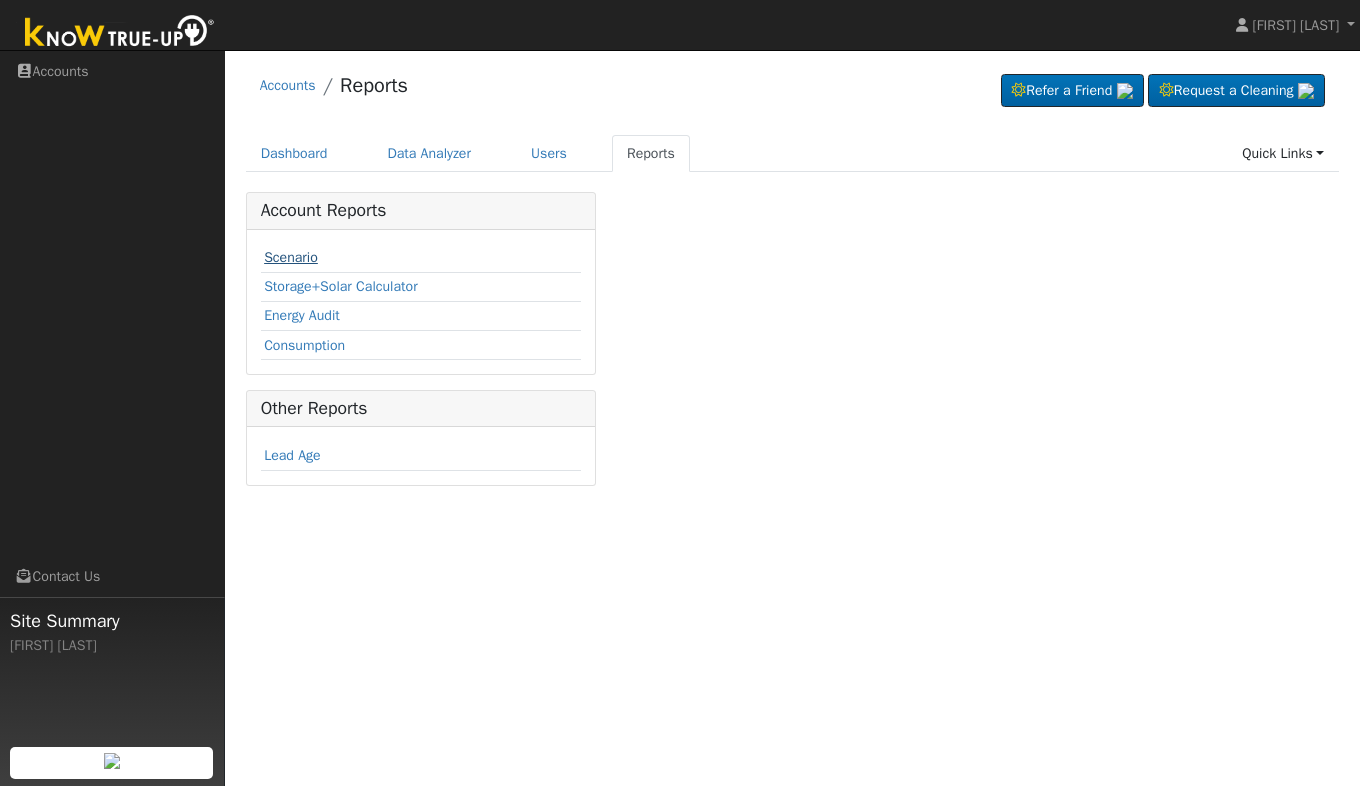 click on "Scenario" at bounding box center (291, 257) 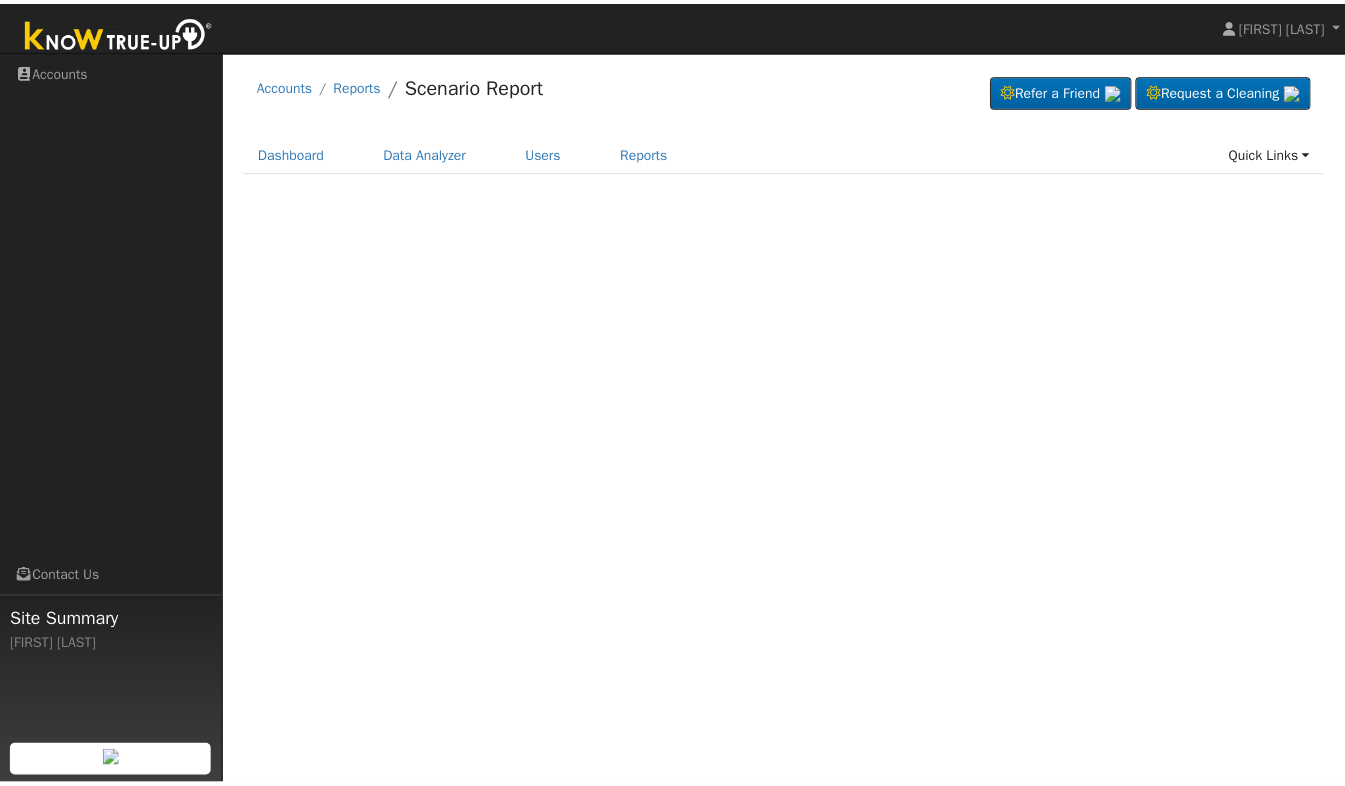 scroll, scrollTop: 0, scrollLeft: 0, axis: both 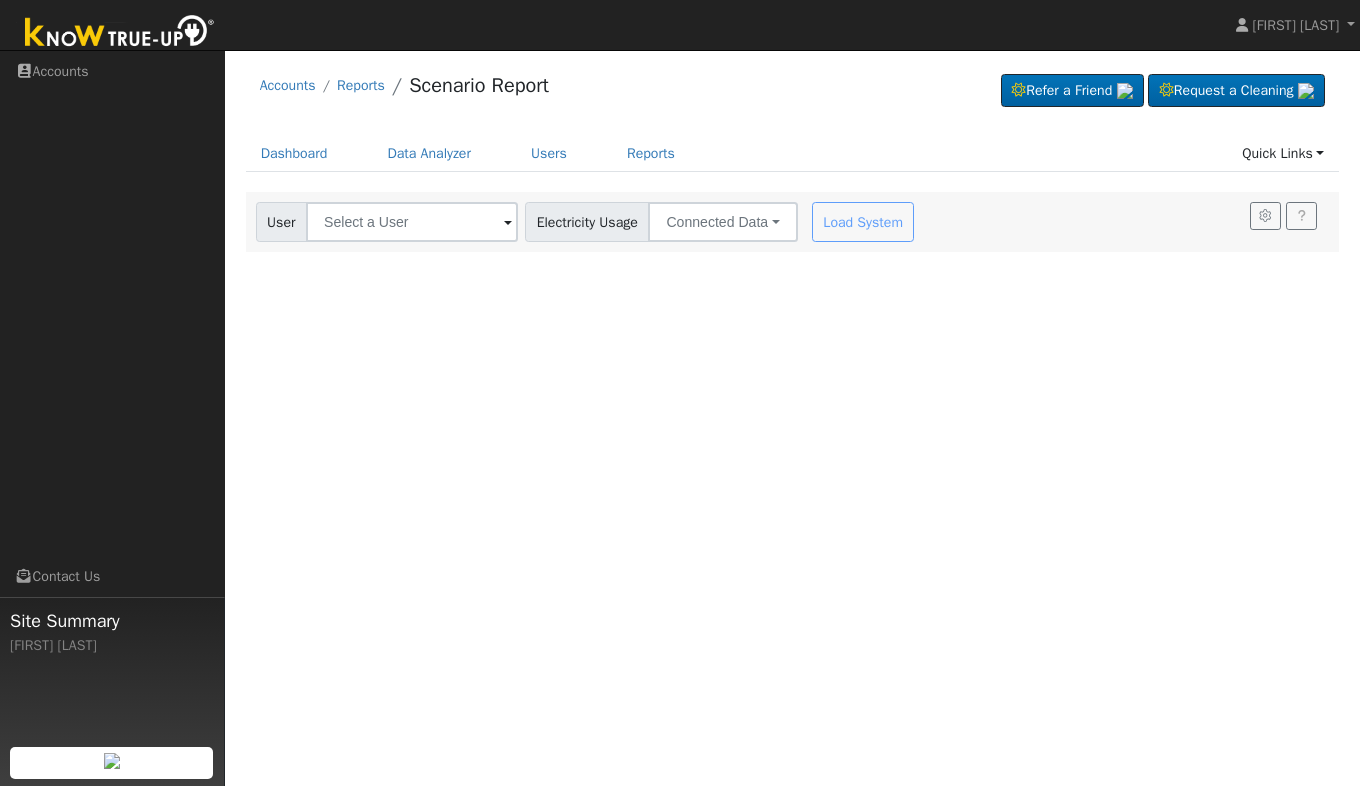 click at bounding box center [508, 223] 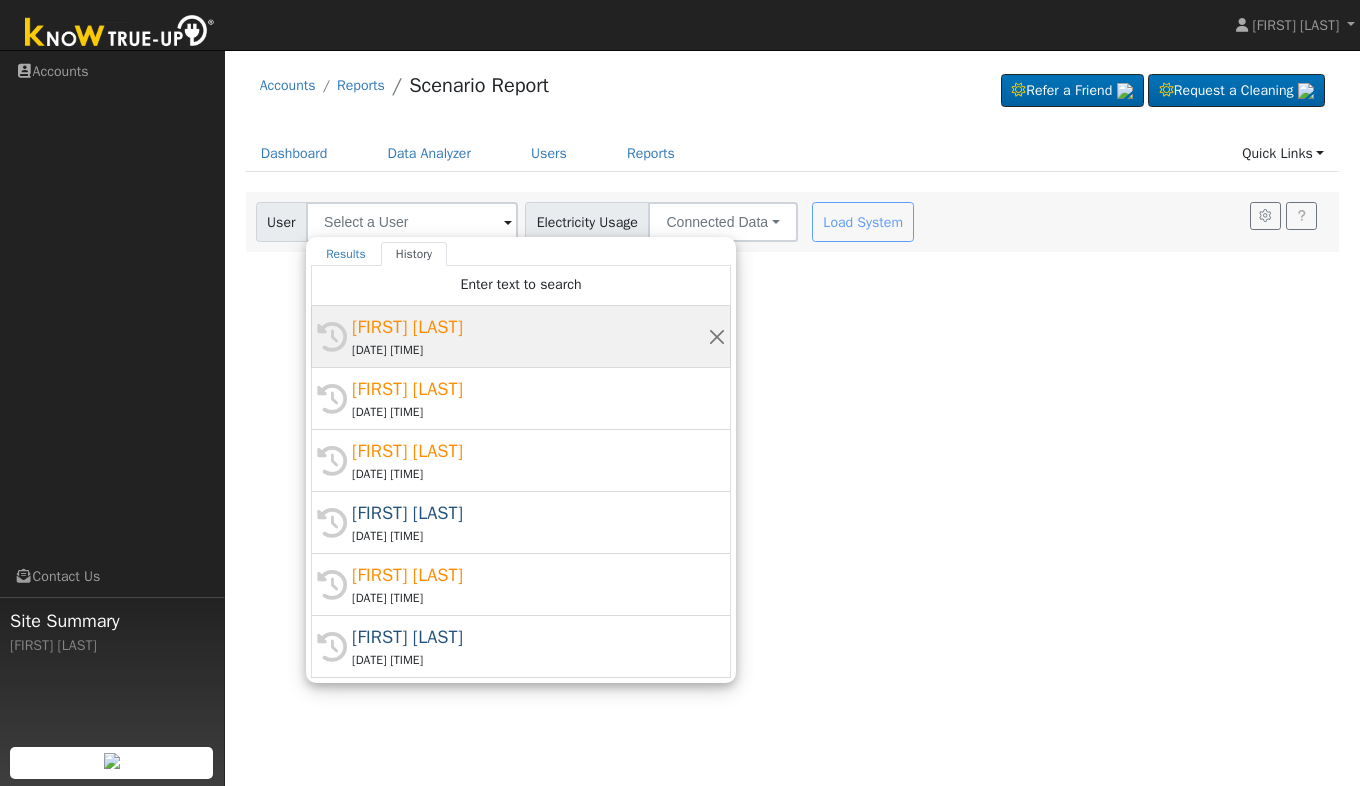 click on "[FIRST] [LAST]" at bounding box center [530, 327] 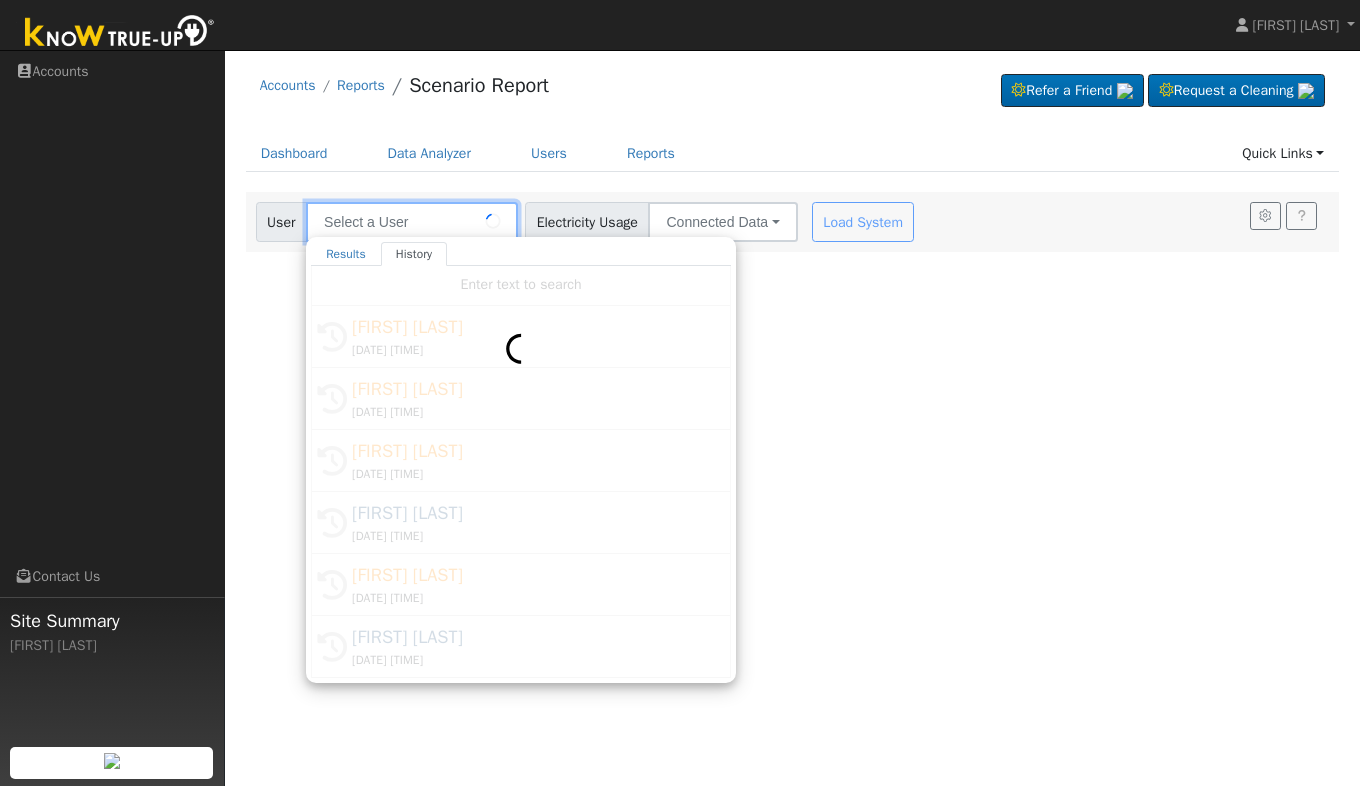 type on "[FIRST] [LAST]" 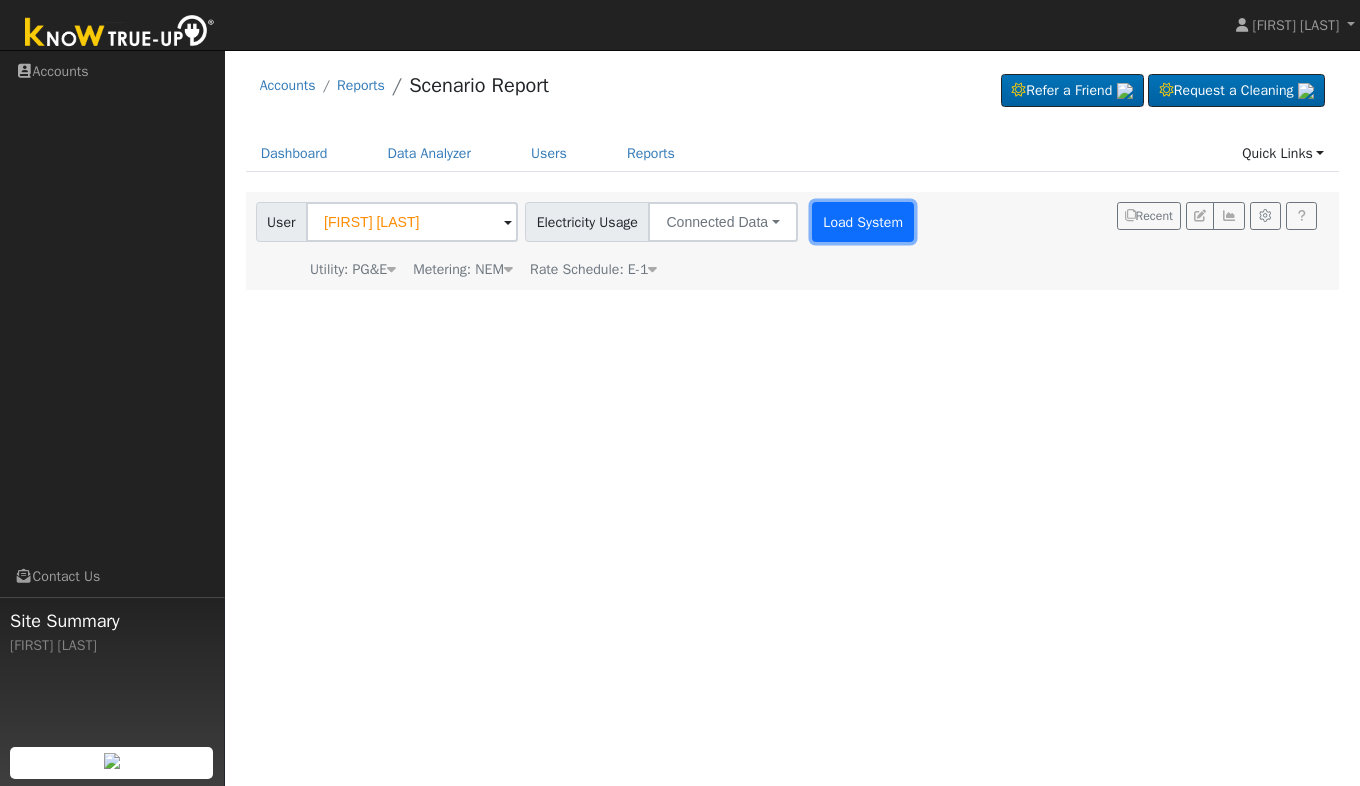 click on "Load System" at bounding box center (863, 222) 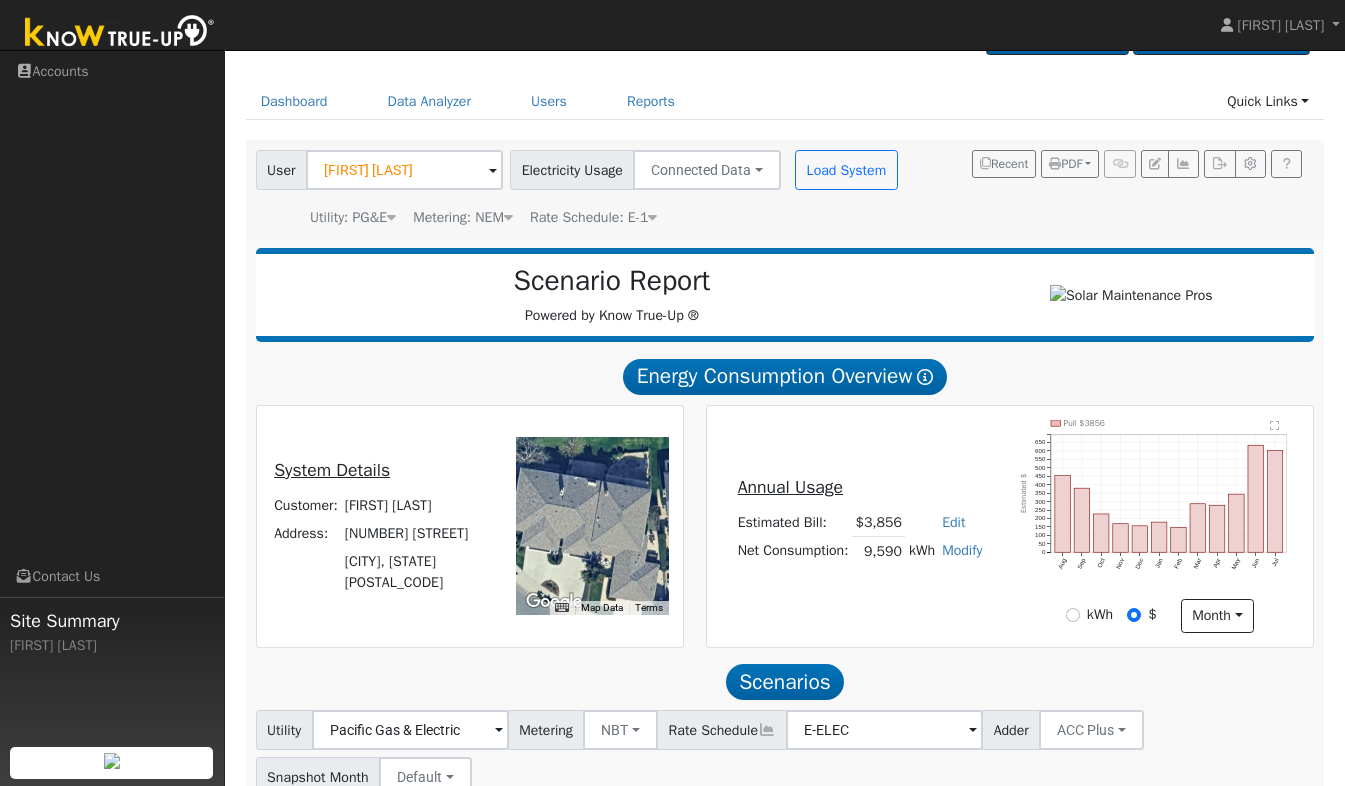 scroll, scrollTop: 51, scrollLeft: 0, axis: vertical 